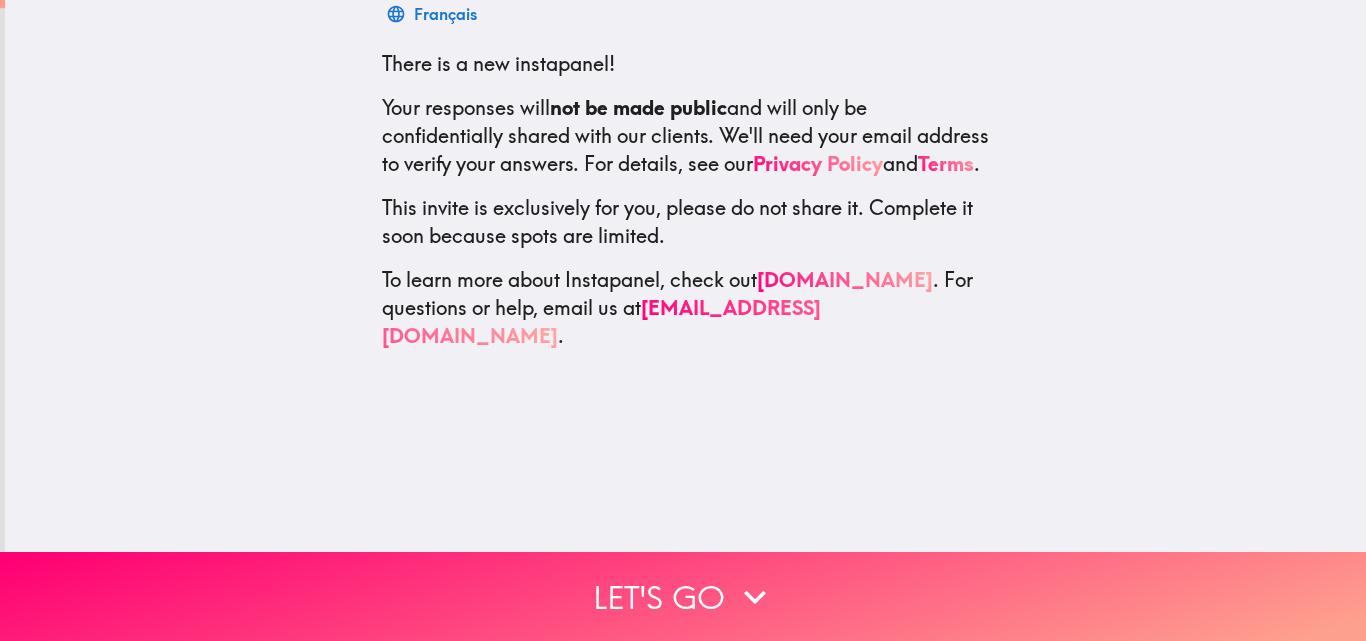 scroll, scrollTop: 0, scrollLeft: 0, axis: both 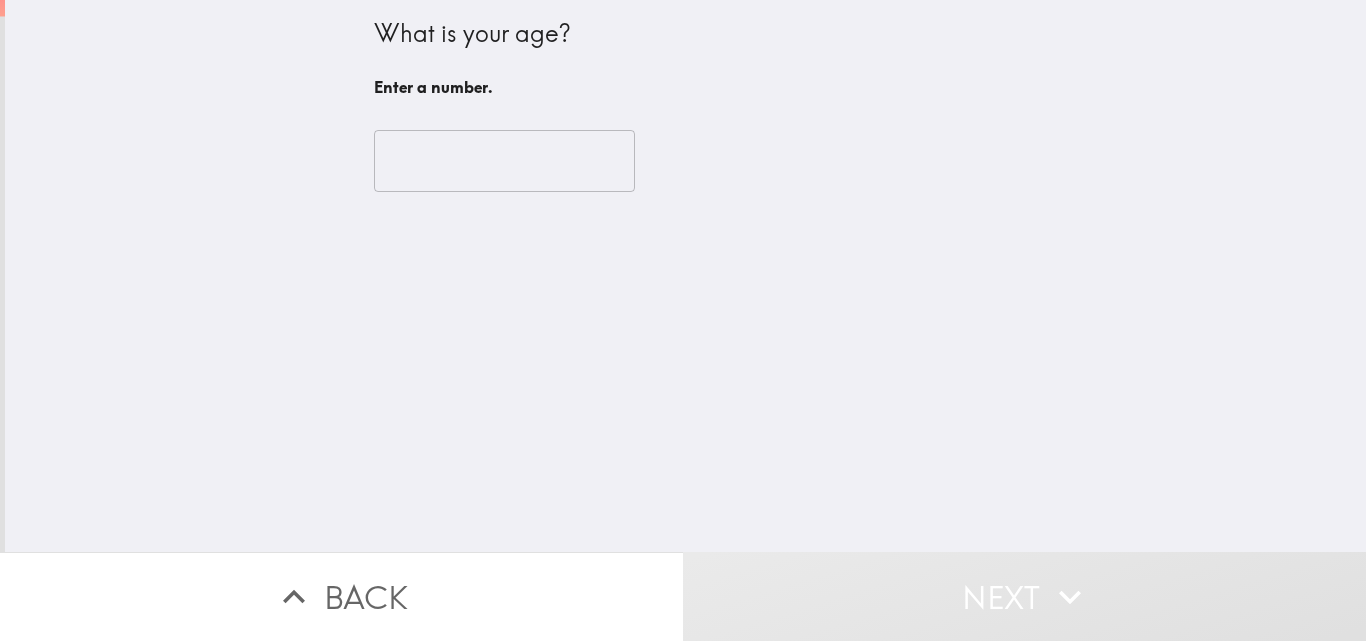 click on "​" at bounding box center (686, 161) 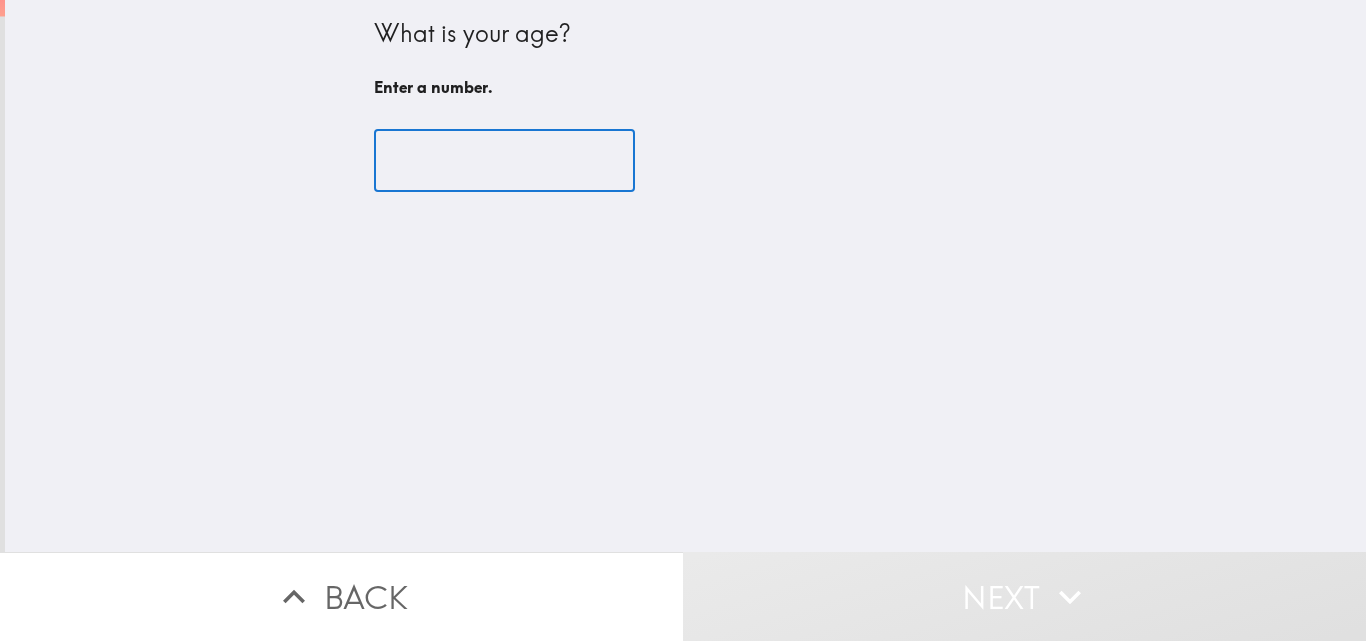 click at bounding box center [504, 161] 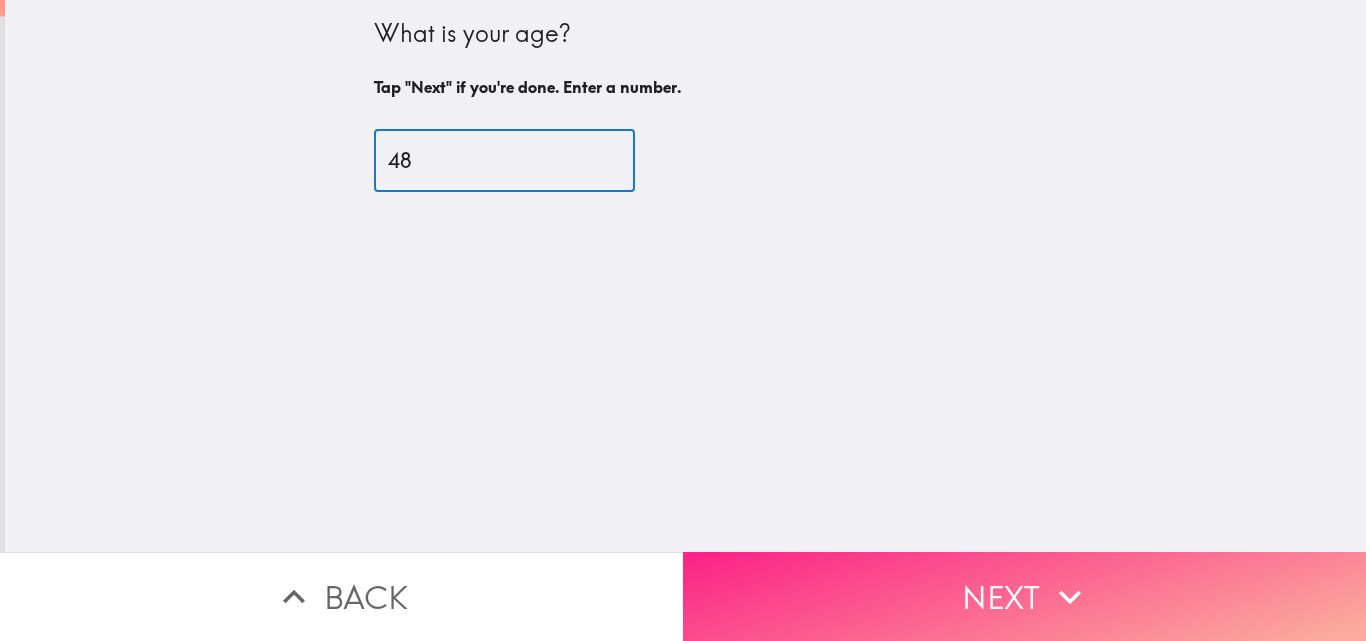type on "48" 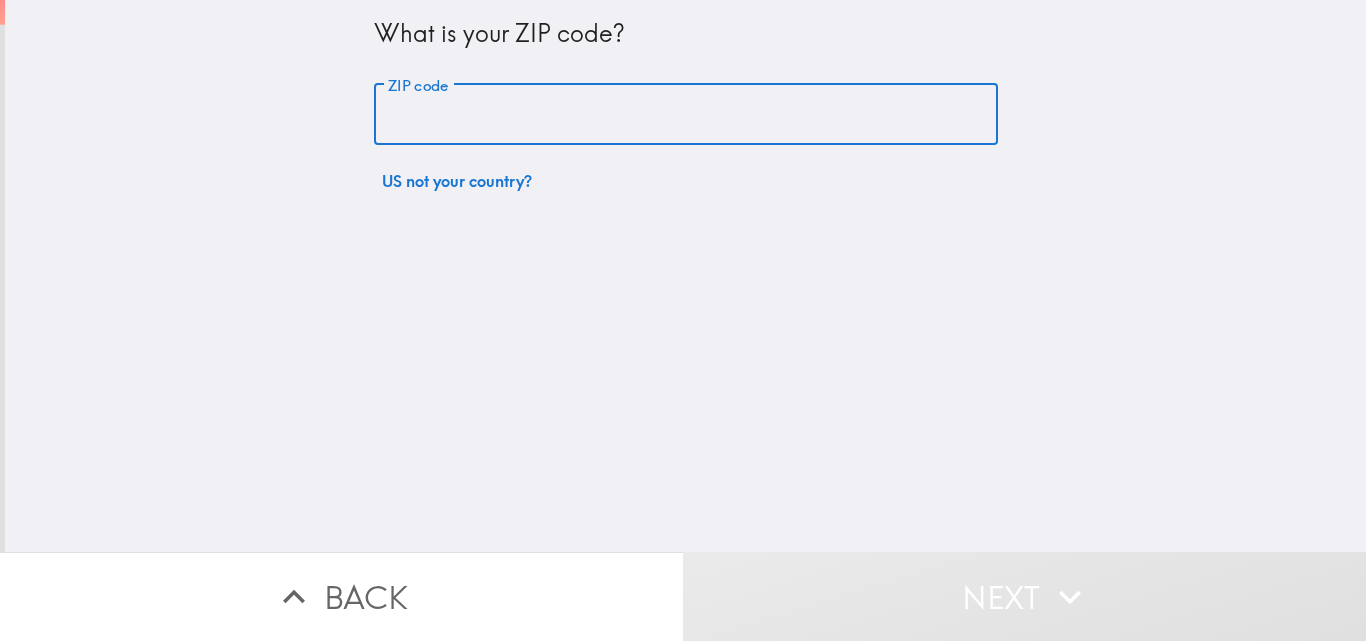 click on "ZIP code" at bounding box center [686, 115] 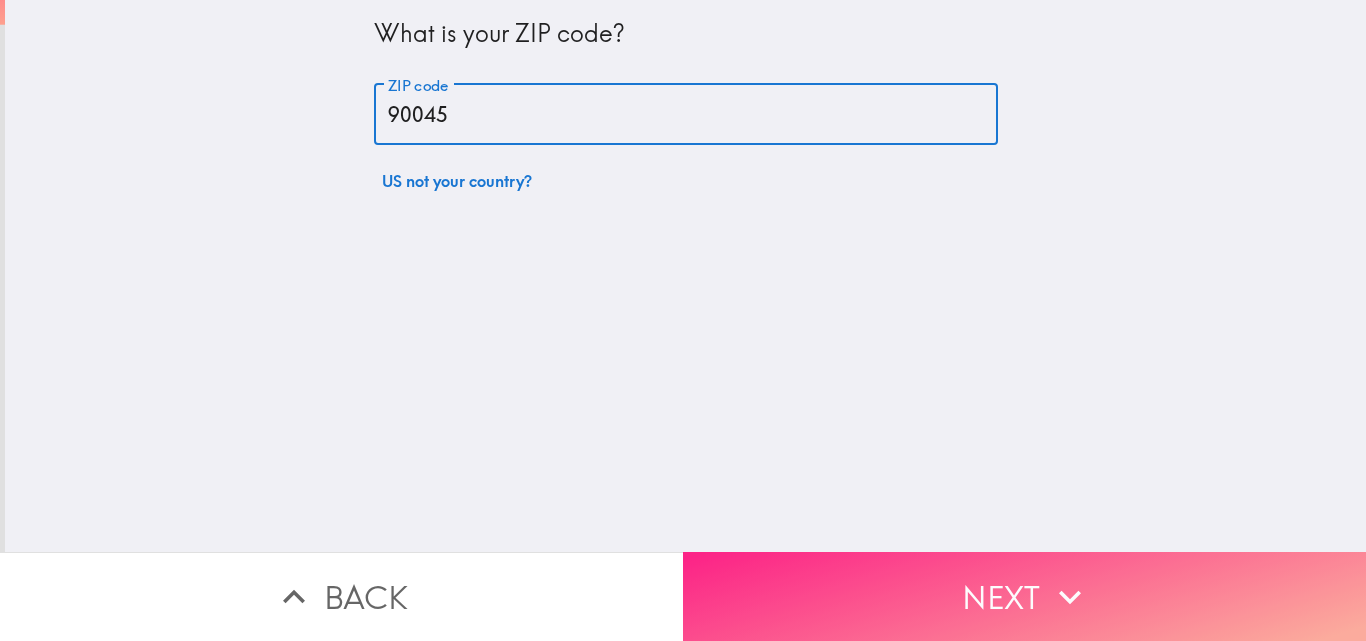 type on "90045" 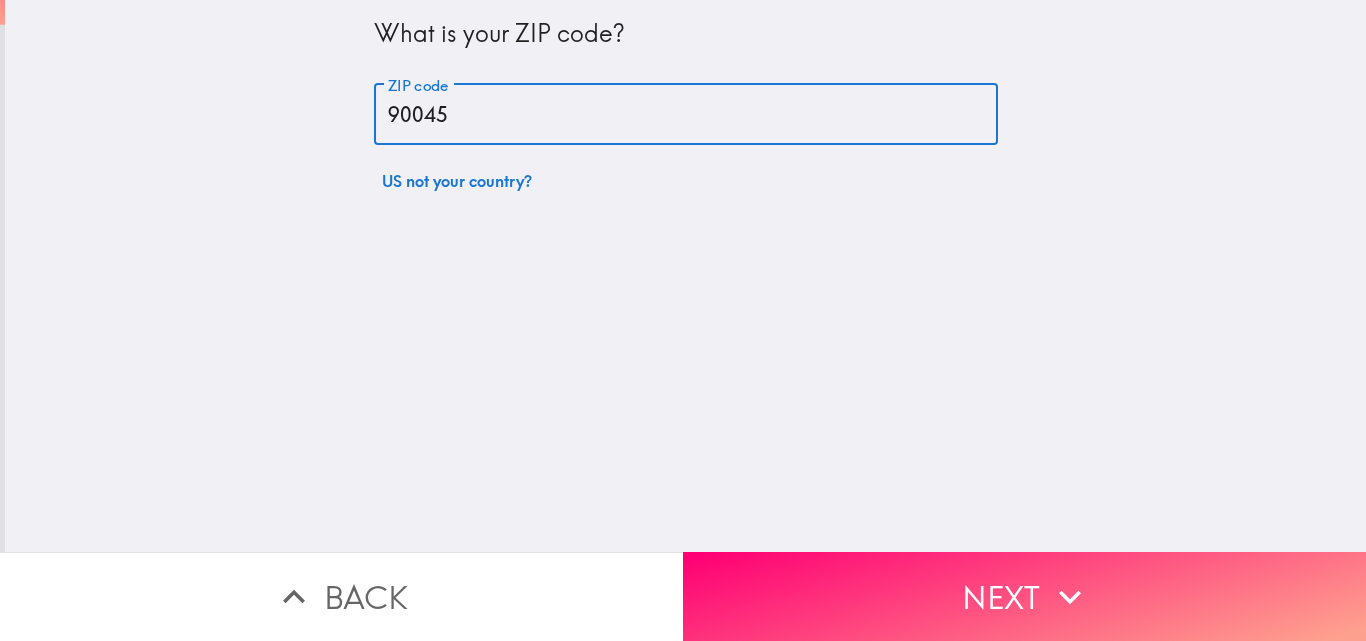 click on "Next" at bounding box center (1024, 596) 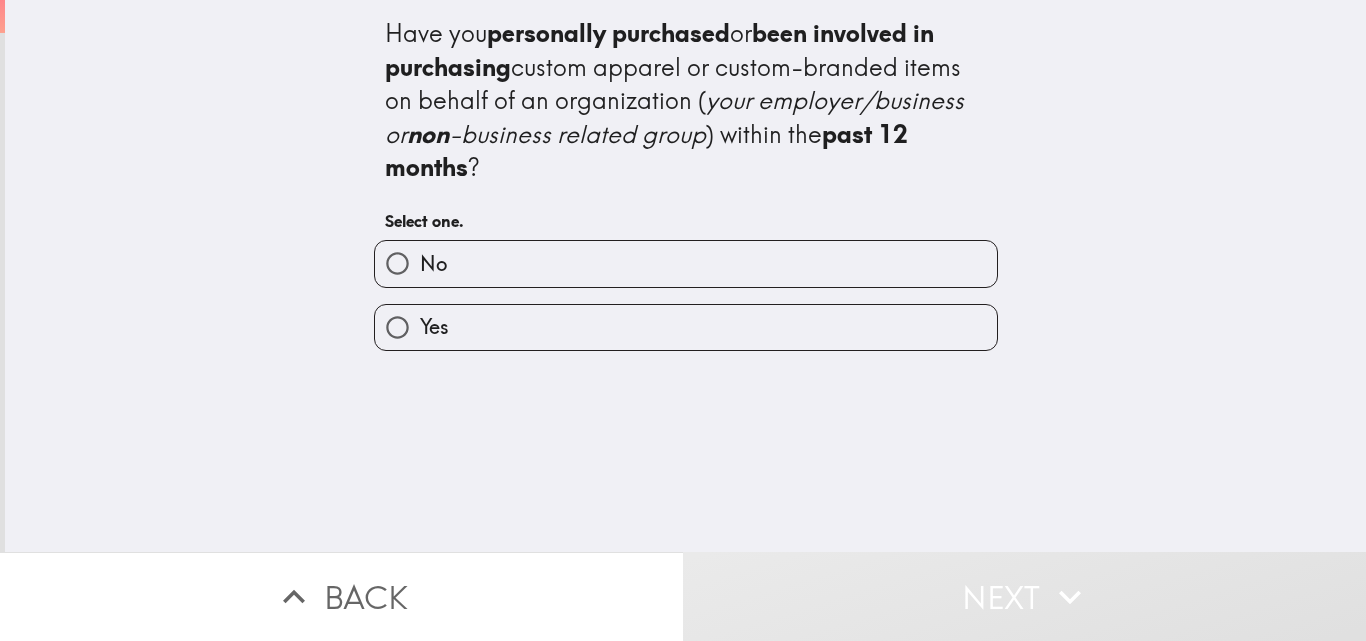 drag, startPoint x: 451, startPoint y: 352, endPoint x: 458, endPoint y: 342, distance: 12.206555 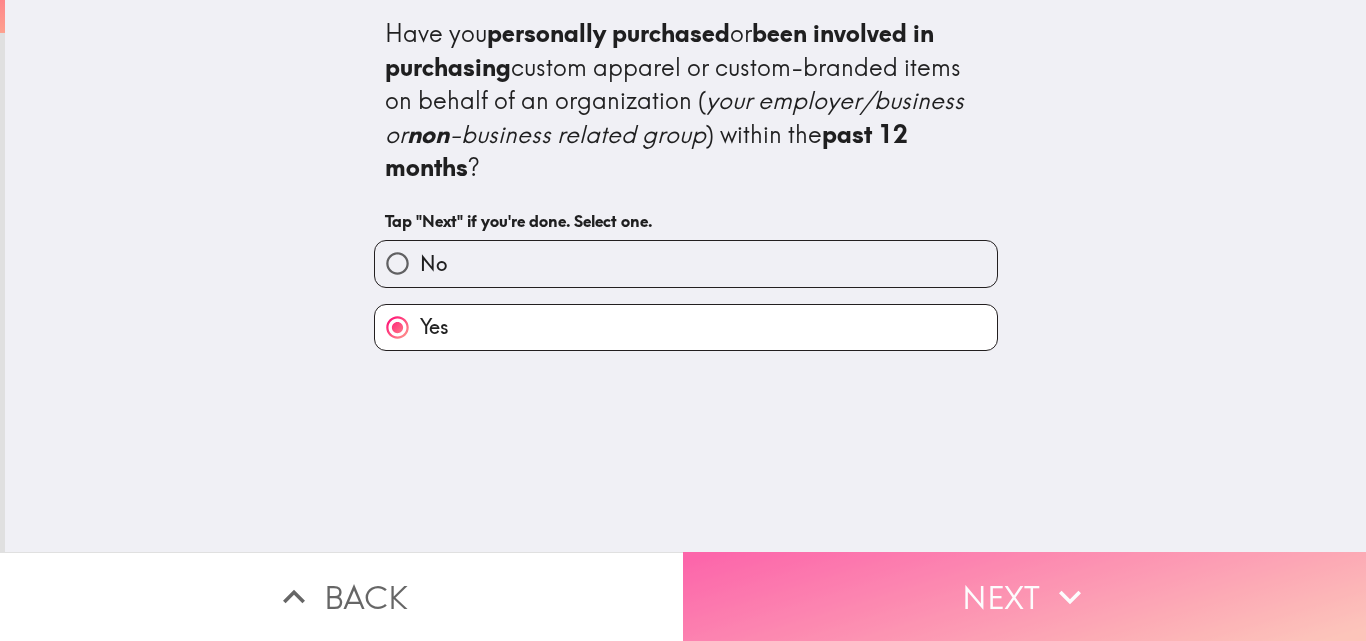 click on "Next" at bounding box center [1024, 596] 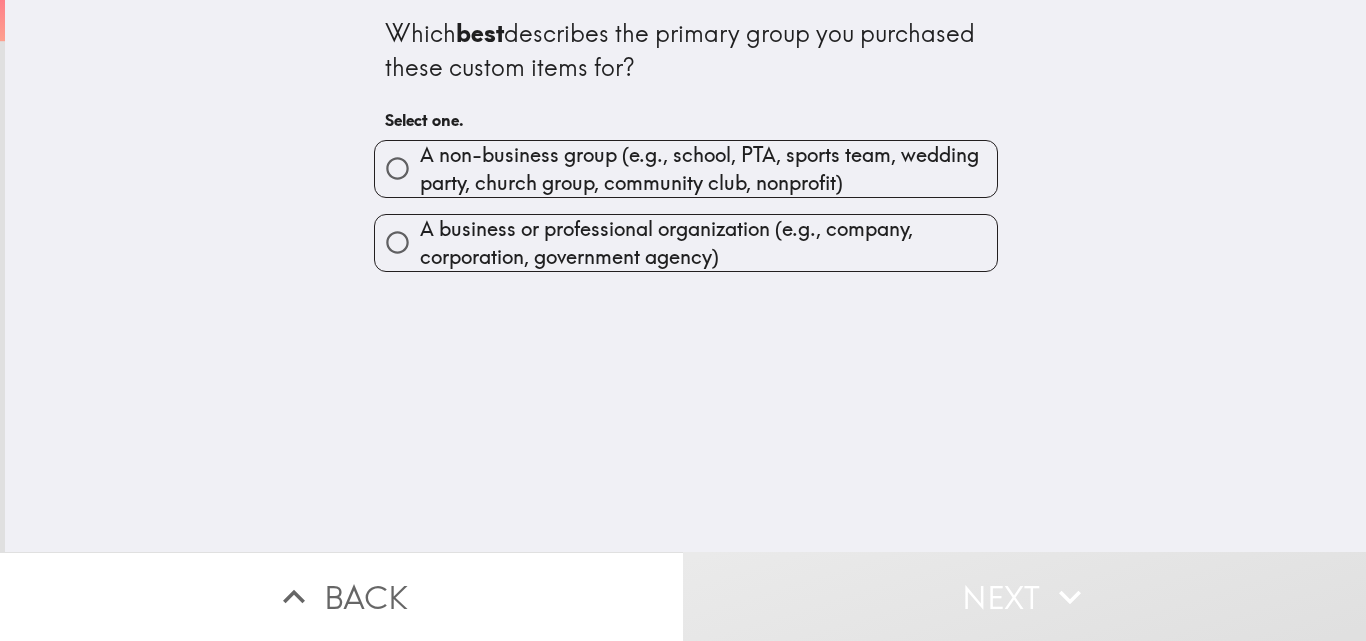 click on "A non-business group (e.g., school, PTA, sports team, wedding party, church group, community club, nonprofit)" at bounding box center (708, 169) 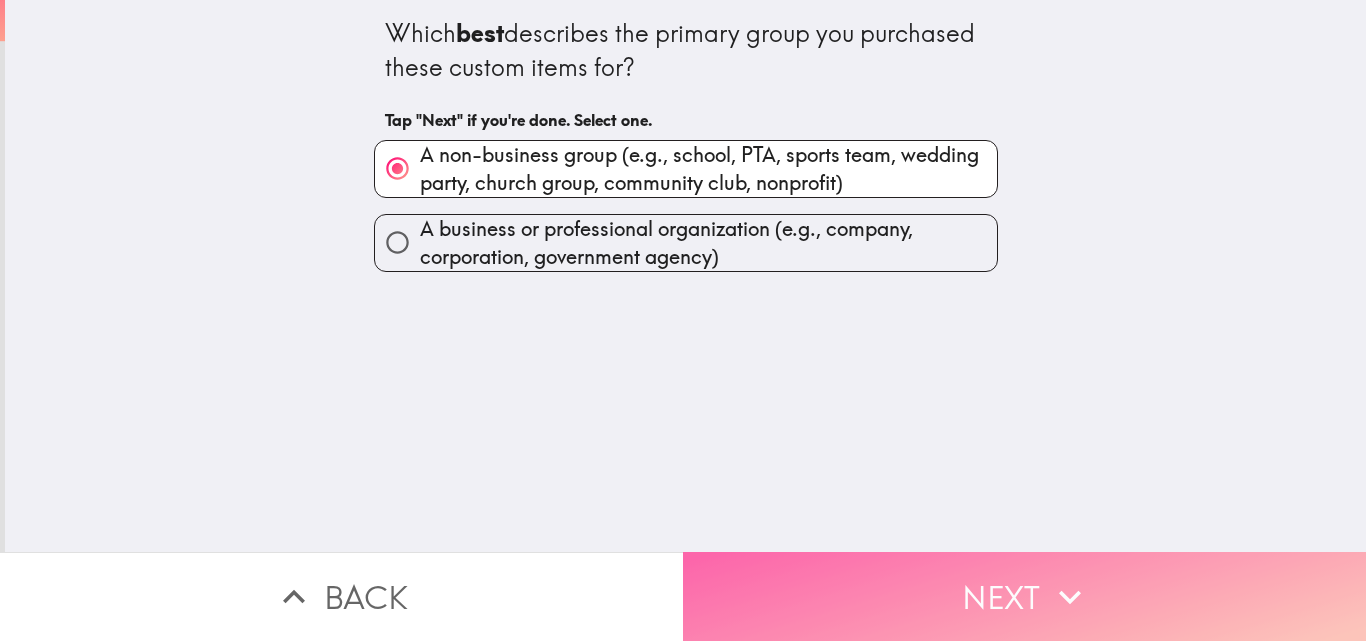 click on "Next" at bounding box center (1024, 596) 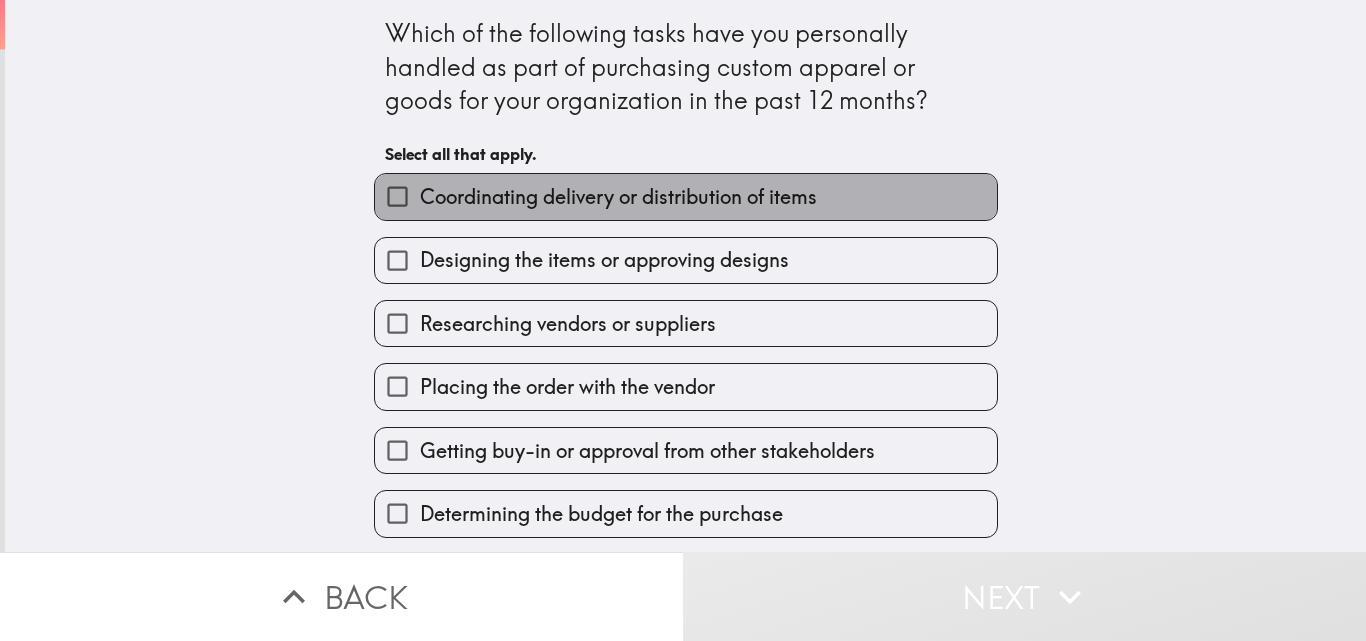click on "Coordinating delivery or distribution of items" at bounding box center (618, 197) 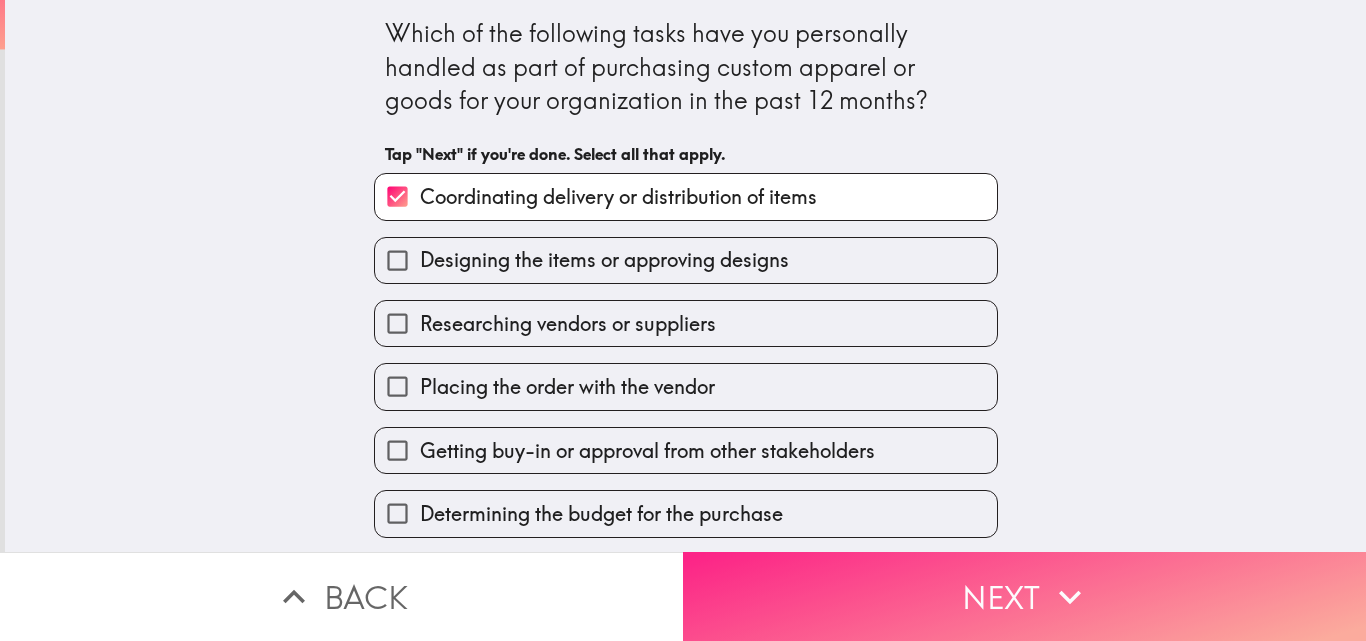 click 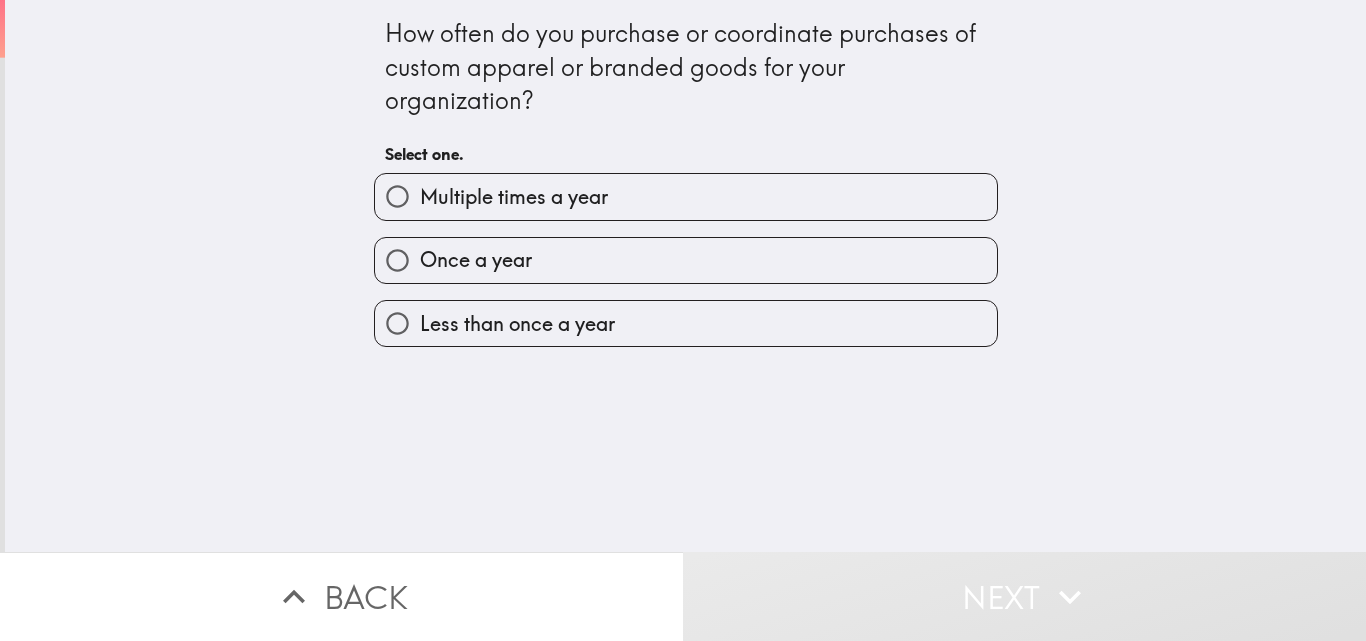 click on "Multiple times a year" at bounding box center (514, 197) 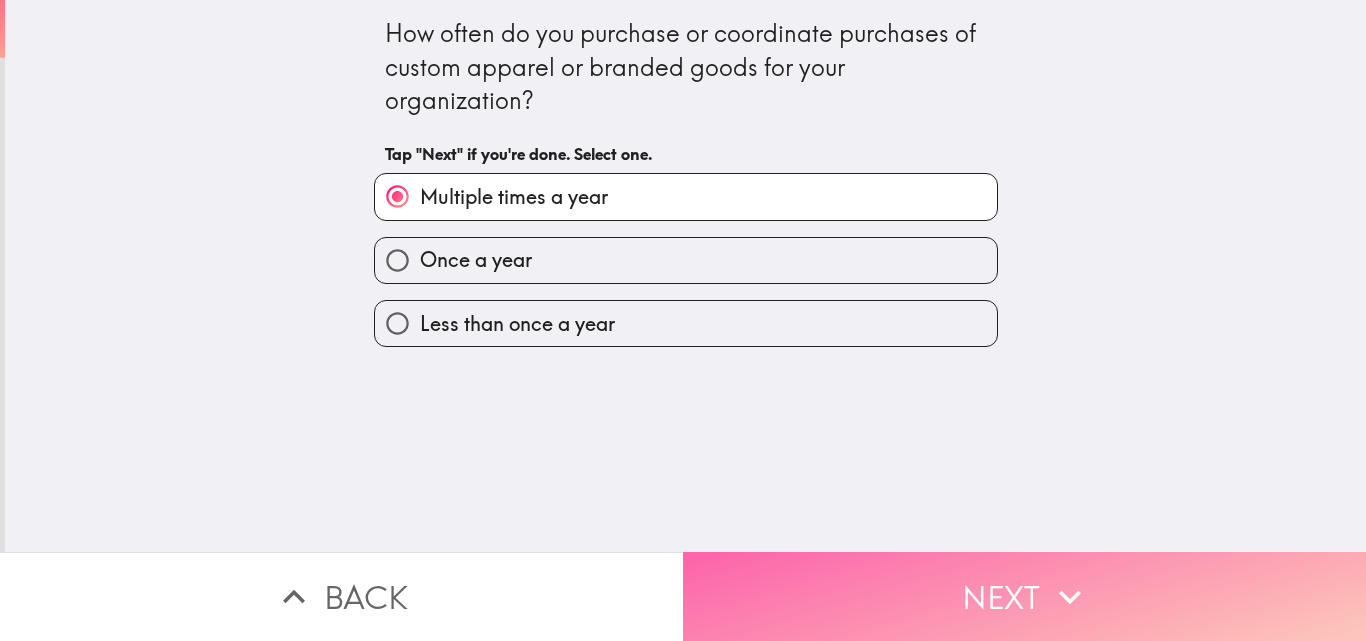 click on "Next" at bounding box center [1024, 596] 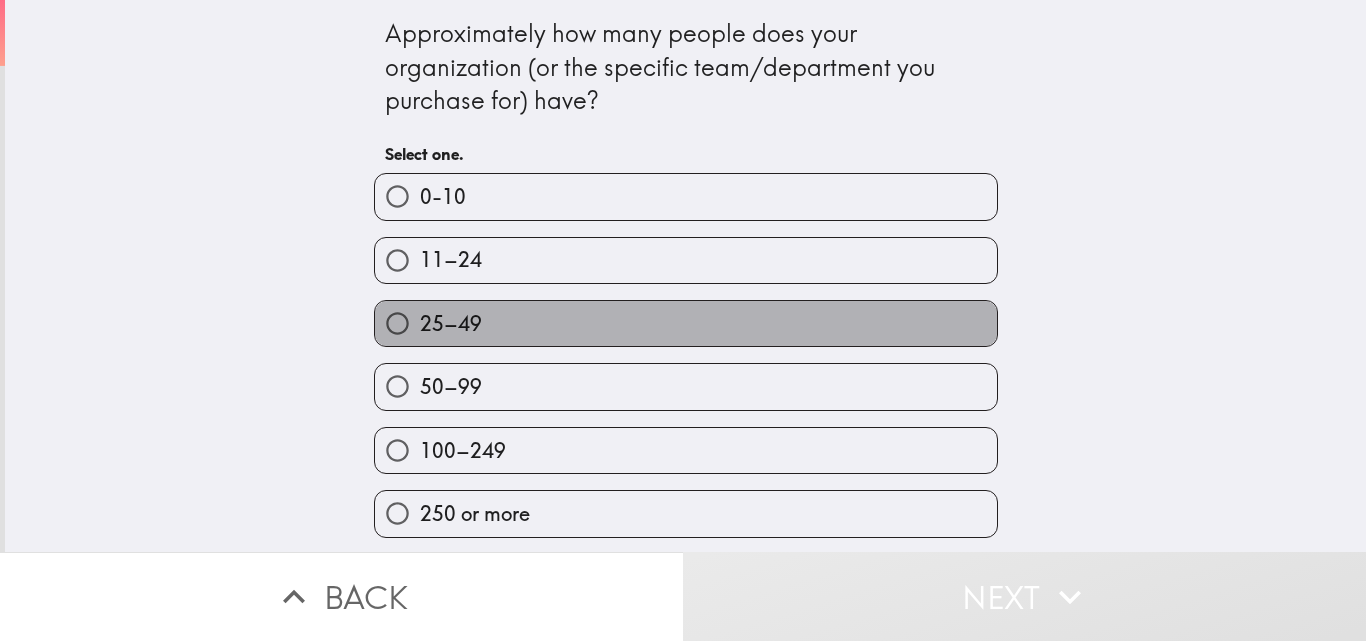 click on "25–49" at bounding box center (451, 324) 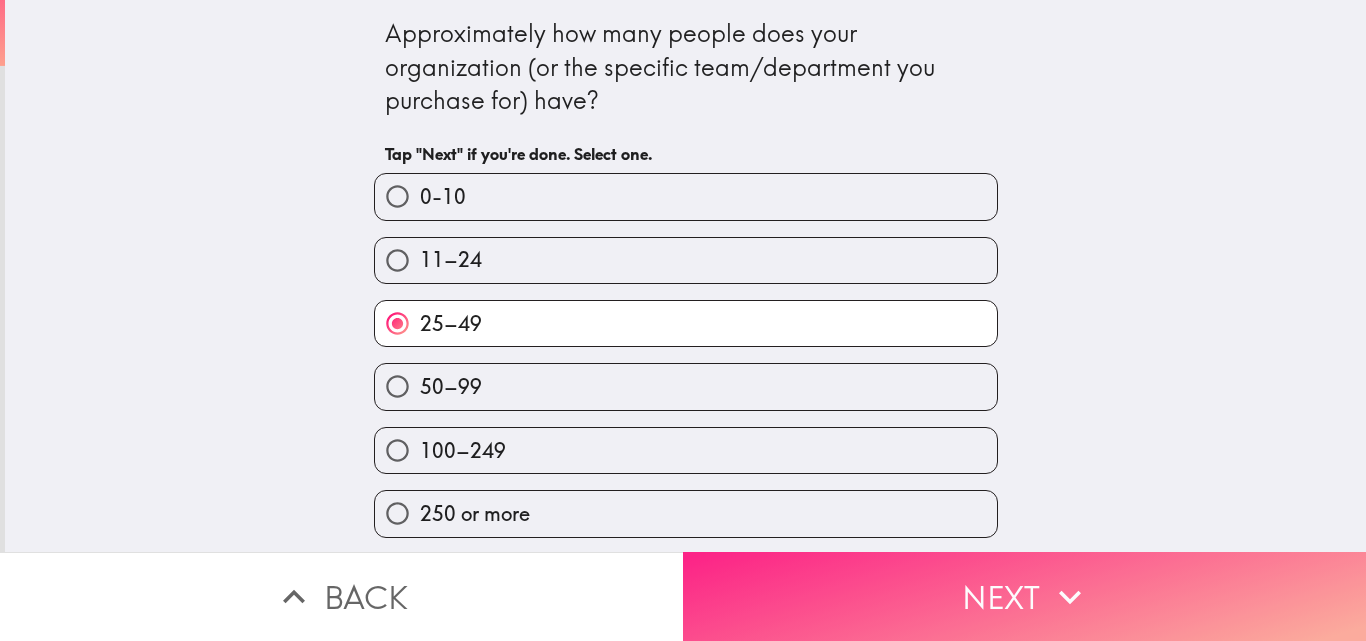 click on "Next" at bounding box center (1024, 596) 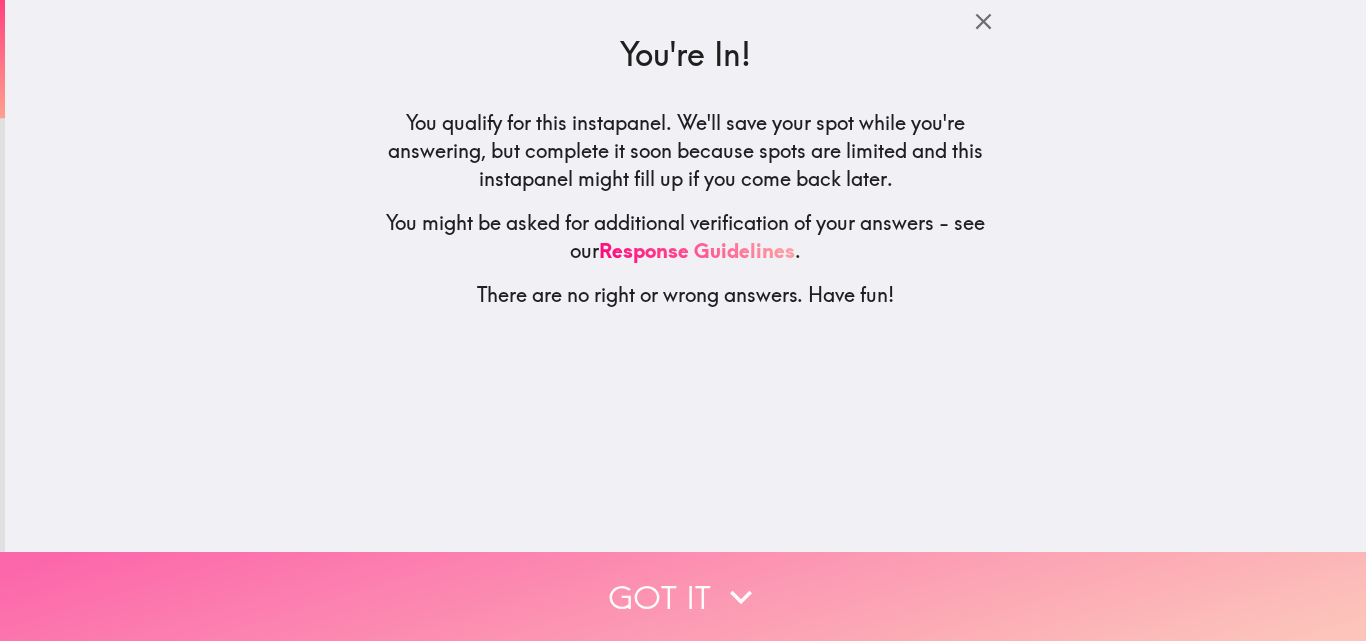 click on "Got it" at bounding box center [683, 596] 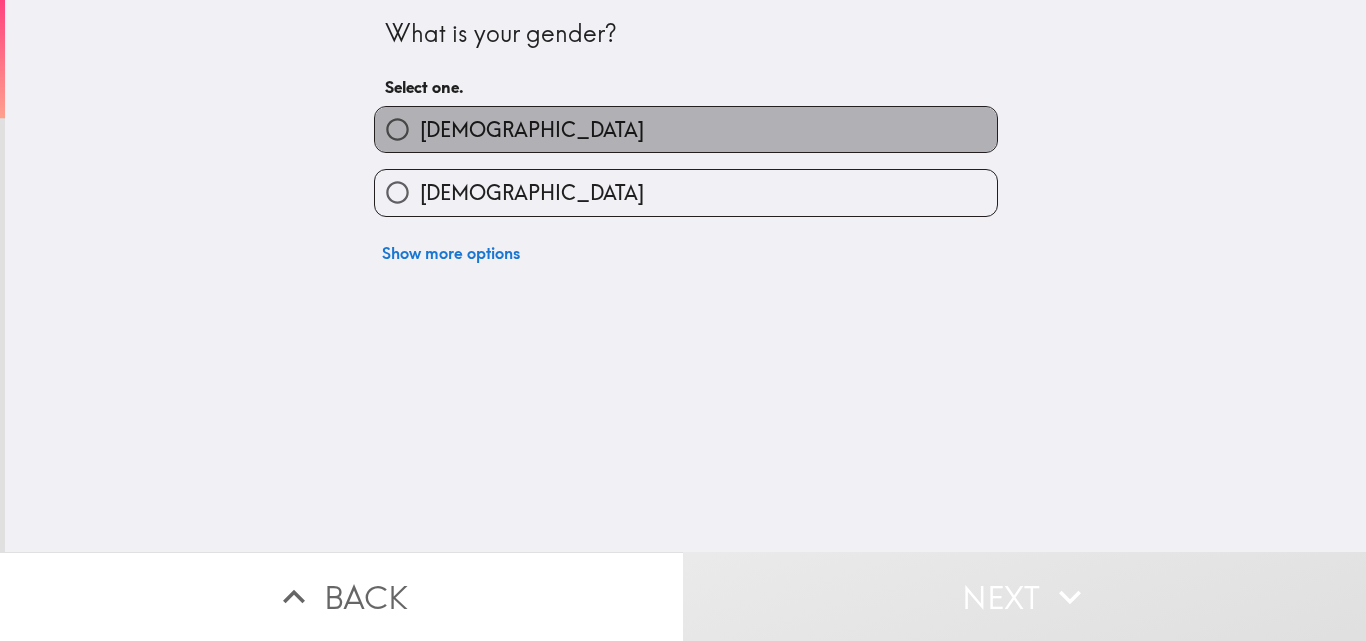 click on "[DEMOGRAPHIC_DATA]" at bounding box center [686, 129] 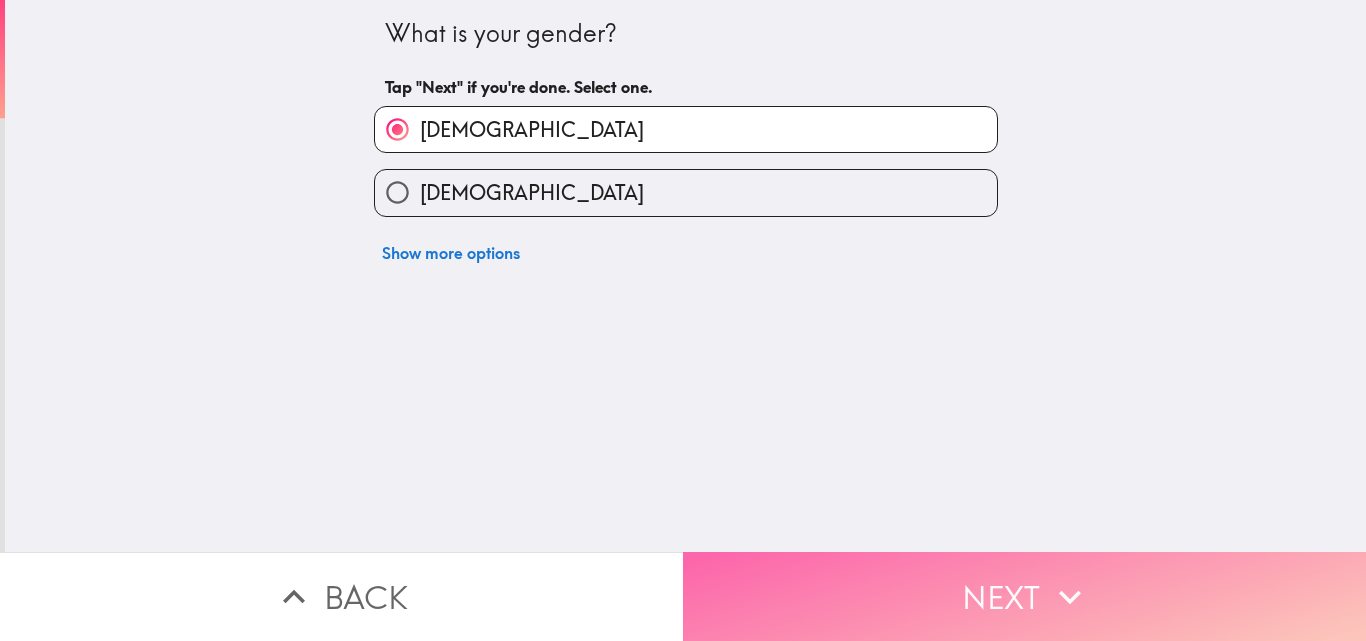 click on "Next" at bounding box center [1024, 596] 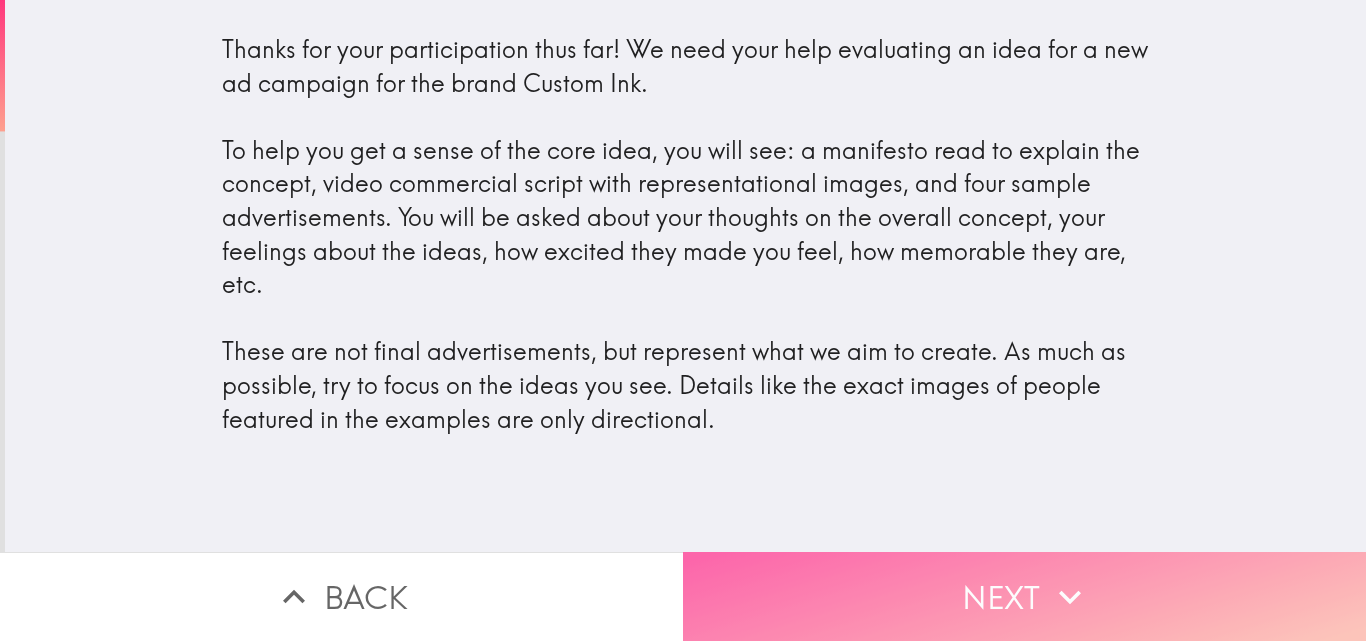 click on "Next" at bounding box center (1024, 596) 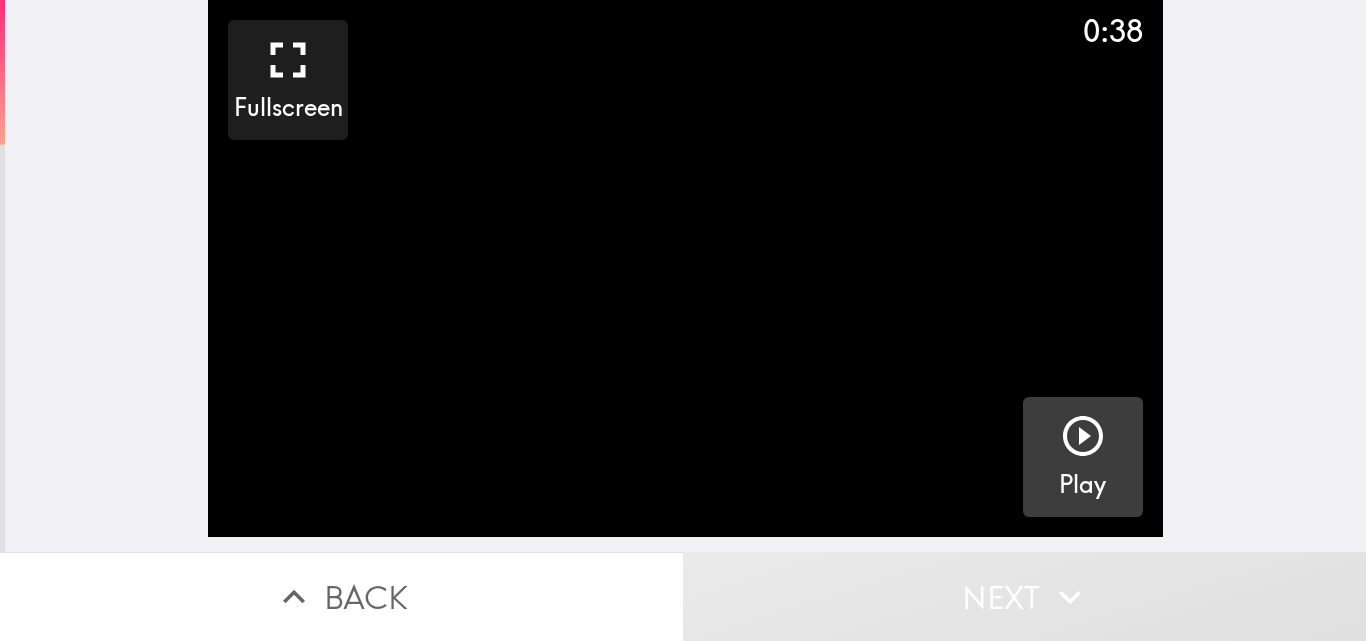 click 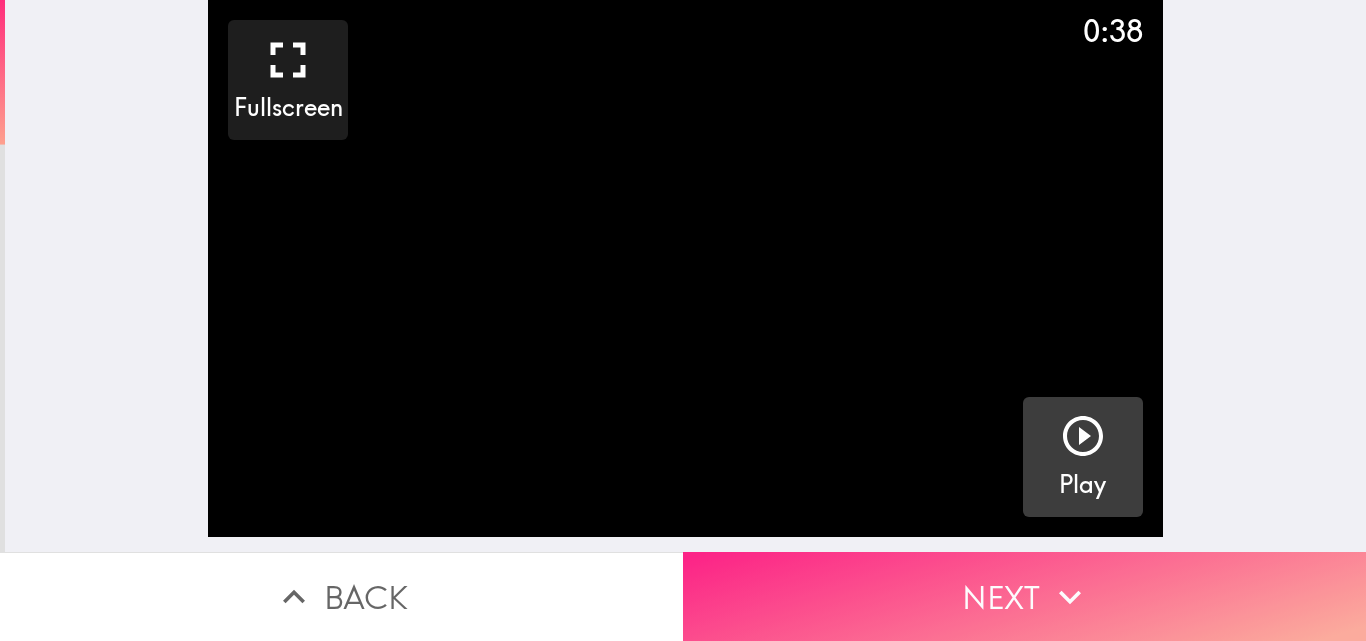 click on "Next" at bounding box center (1024, 596) 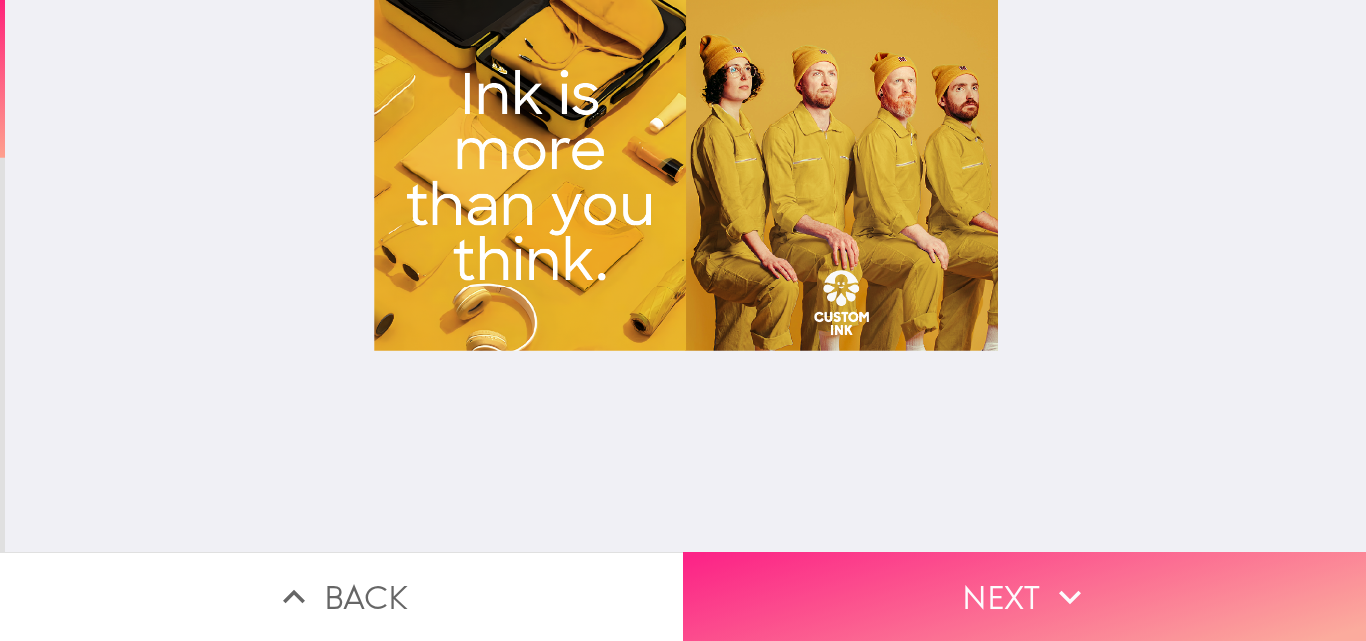 click on "Next" at bounding box center [1024, 596] 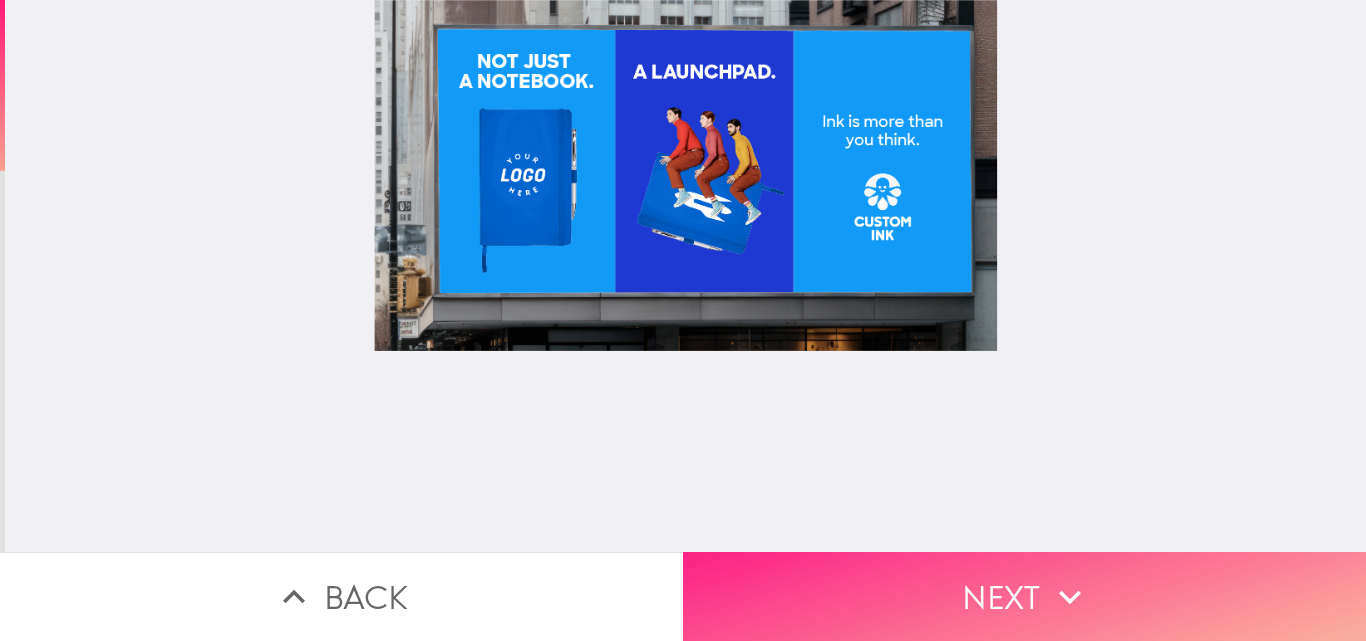 click on "Next" at bounding box center (1024, 596) 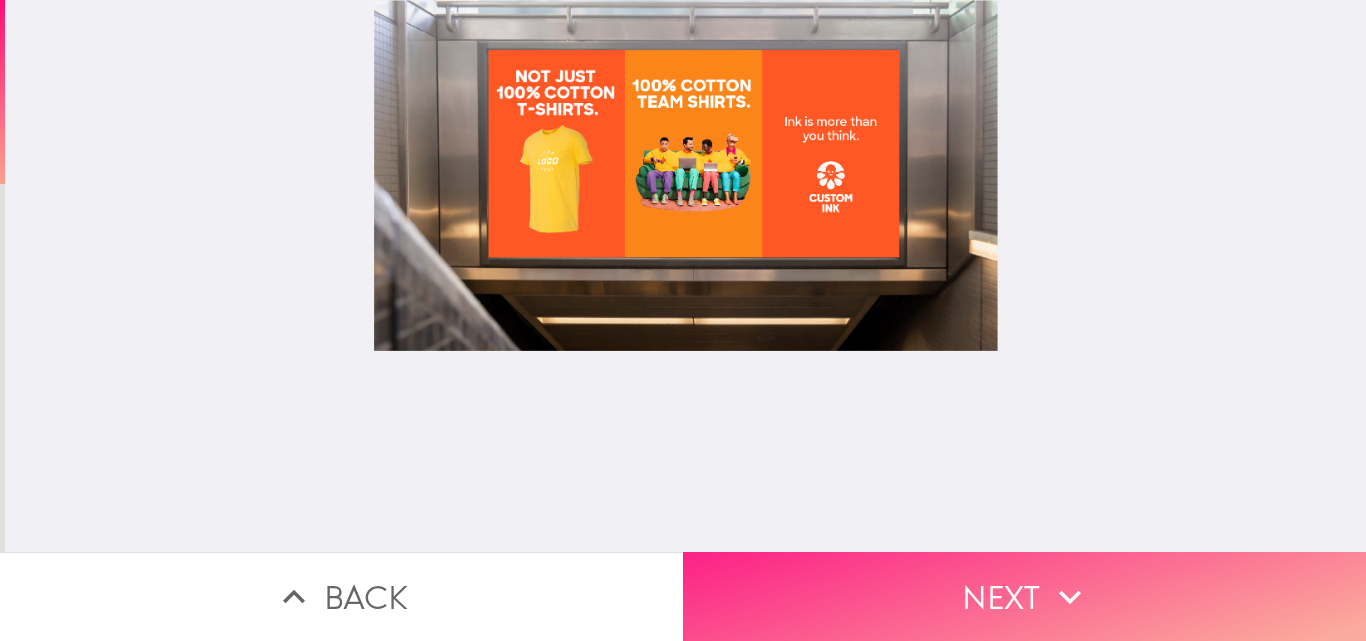 click 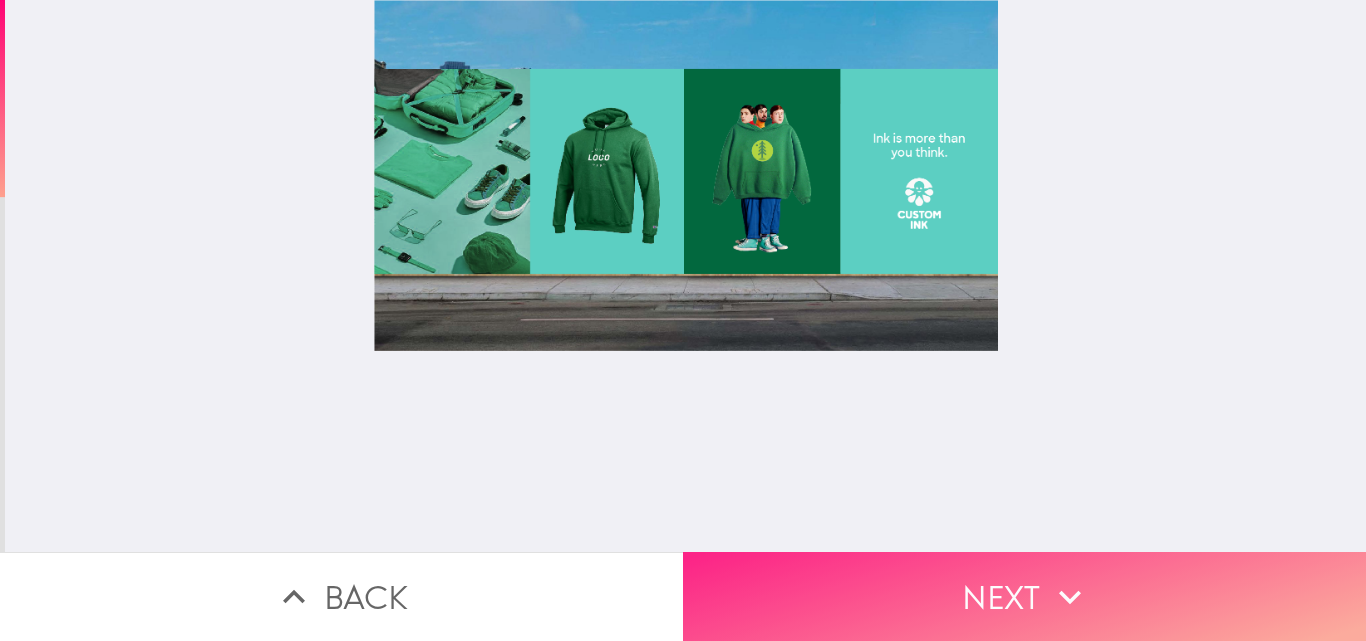click 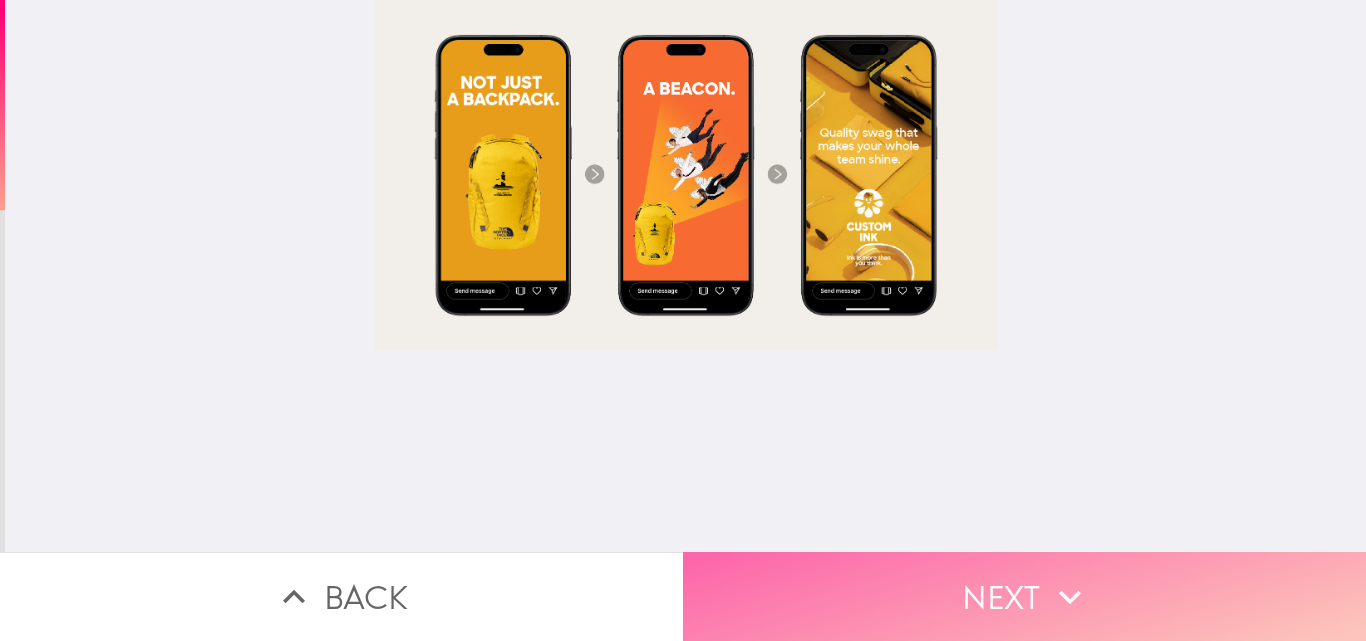 click on "Next" at bounding box center (1024, 596) 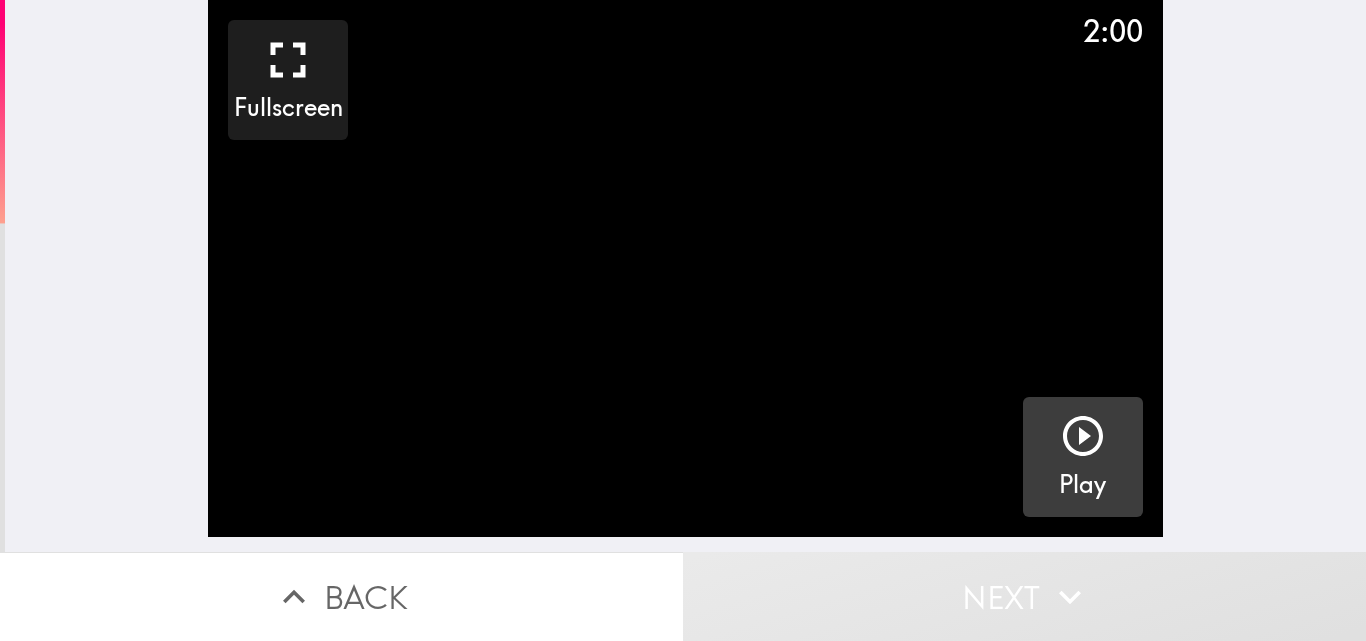 click 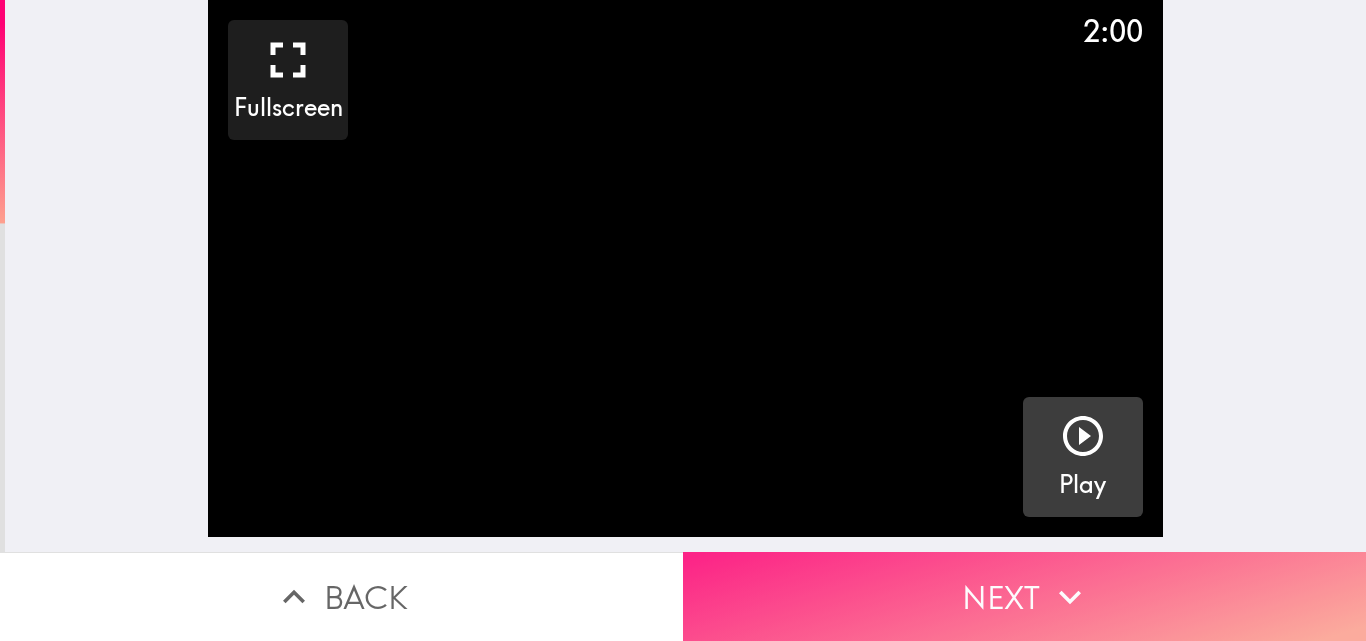 click on "Next" at bounding box center (1024, 596) 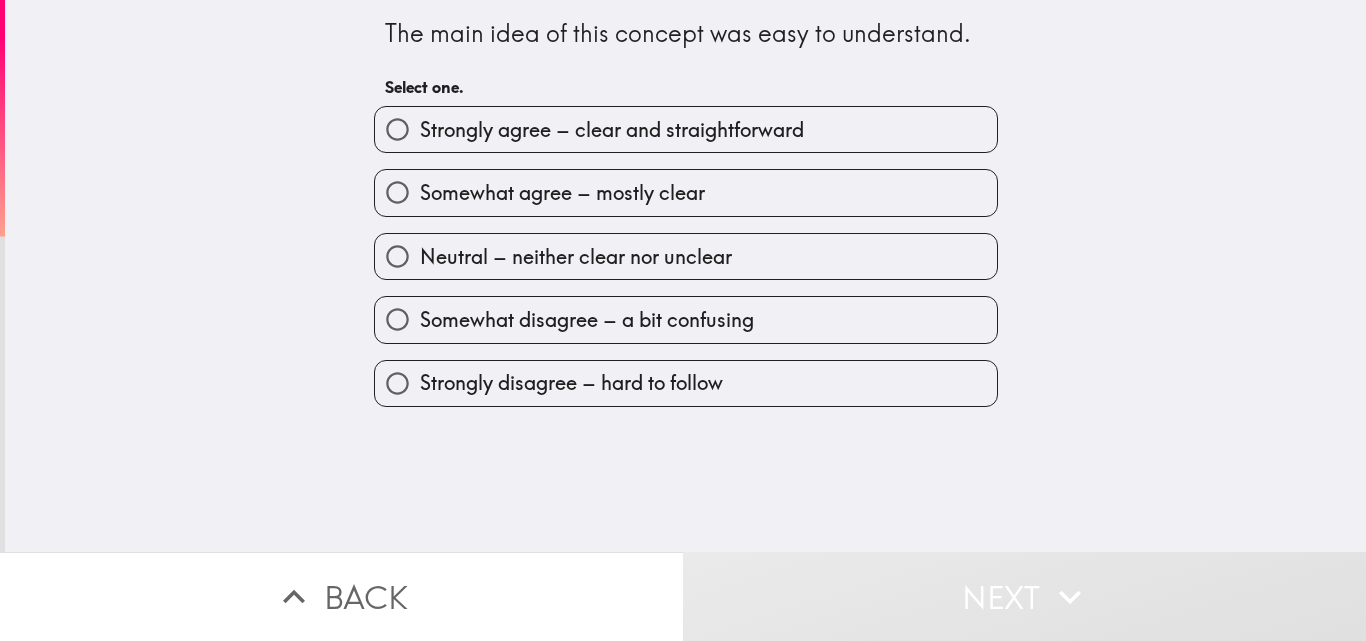 drag, startPoint x: 453, startPoint y: 124, endPoint x: 462, endPoint y: 135, distance: 14.21267 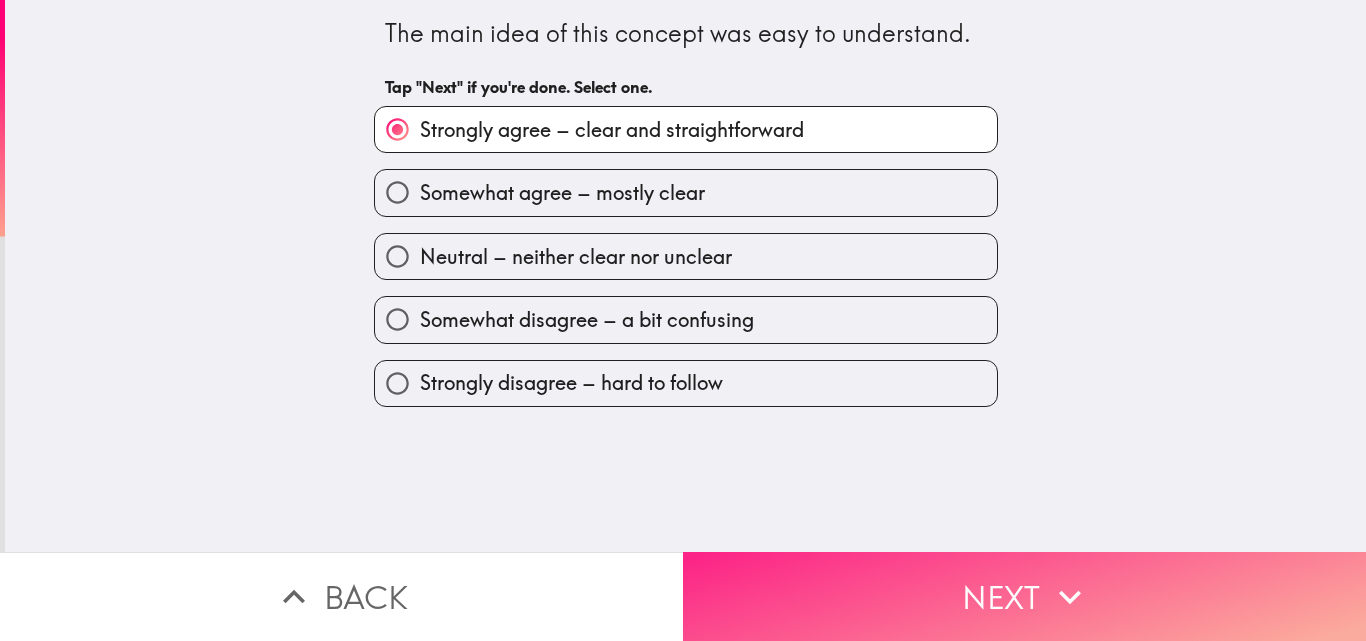 click on "Next" at bounding box center (1024, 596) 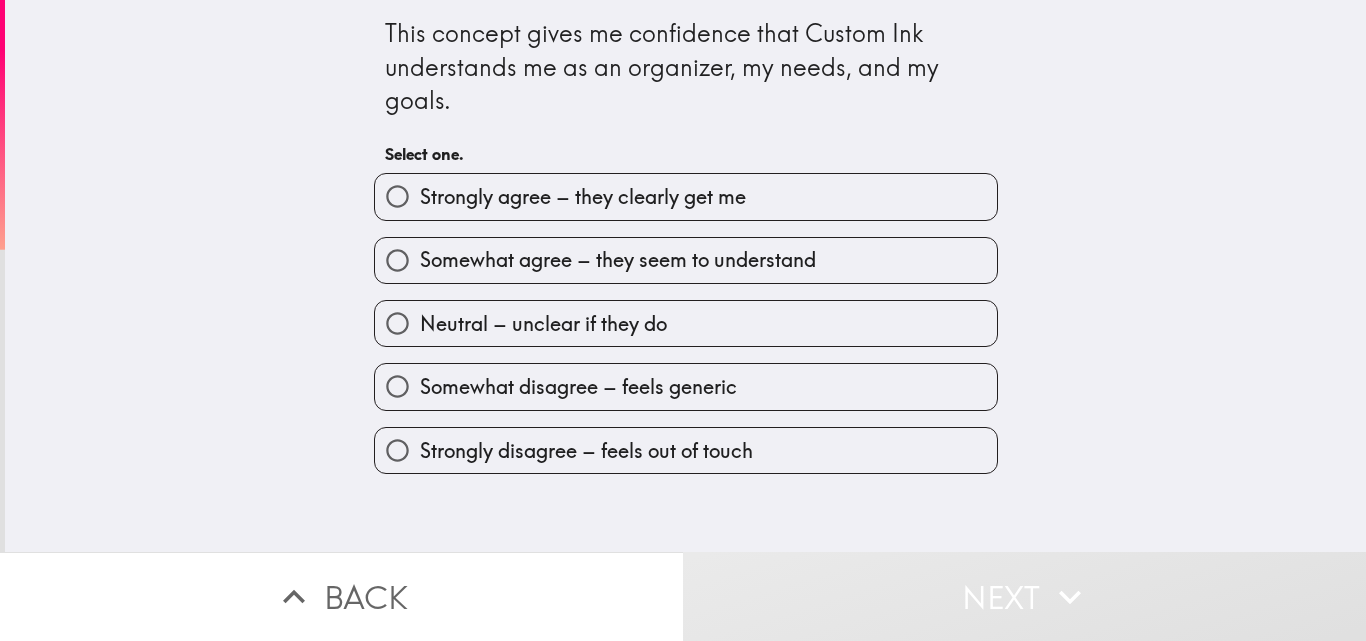 click on "Strongly agree – they clearly get me" at bounding box center [686, 196] 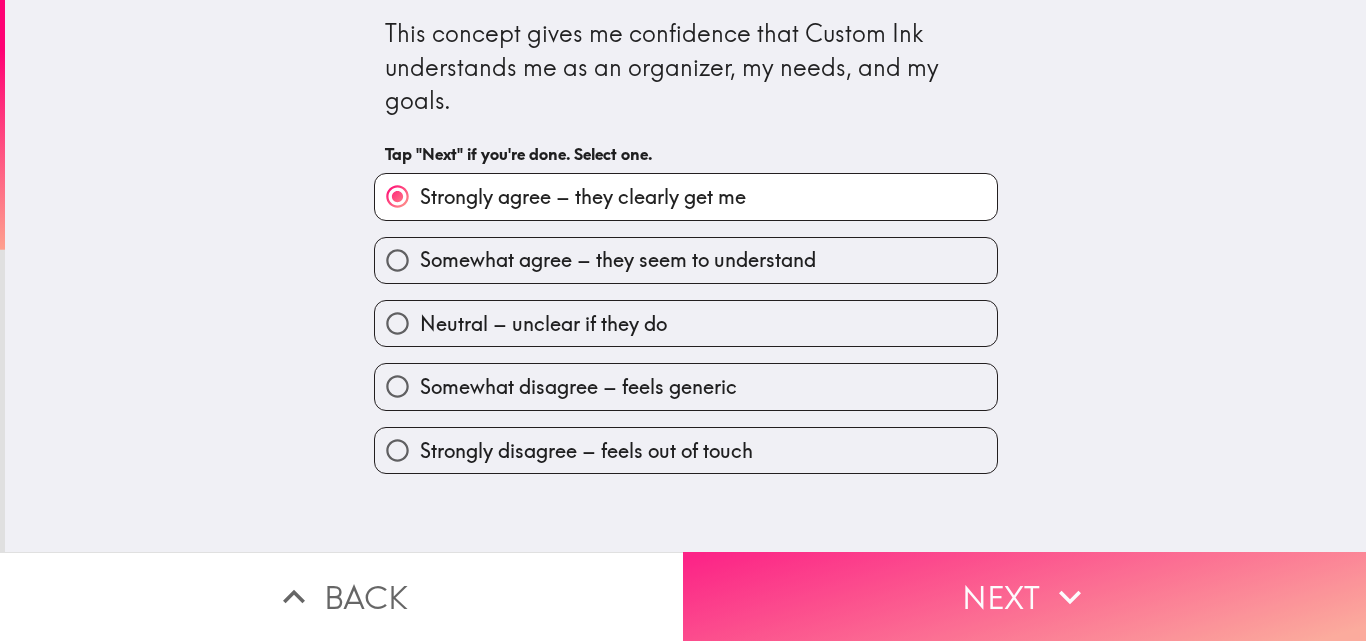 click on "Next" at bounding box center [1024, 596] 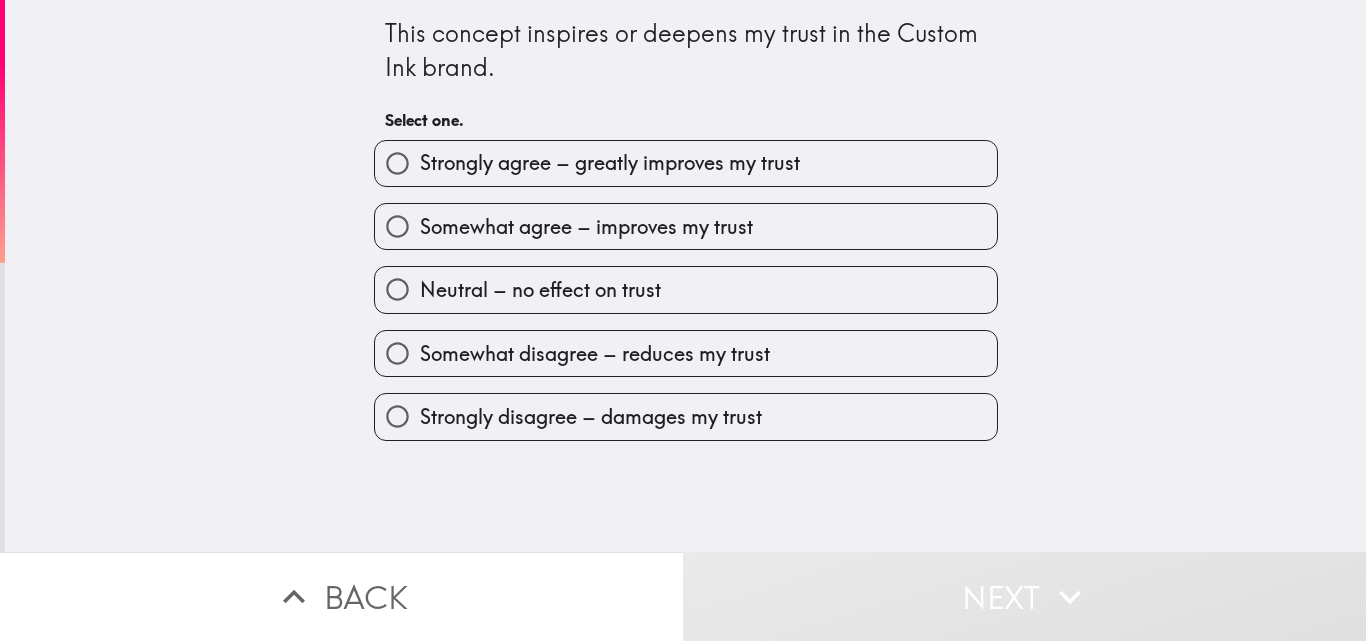 click on "Strongly agree – greatly improves my trust" at bounding box center (686, 163) 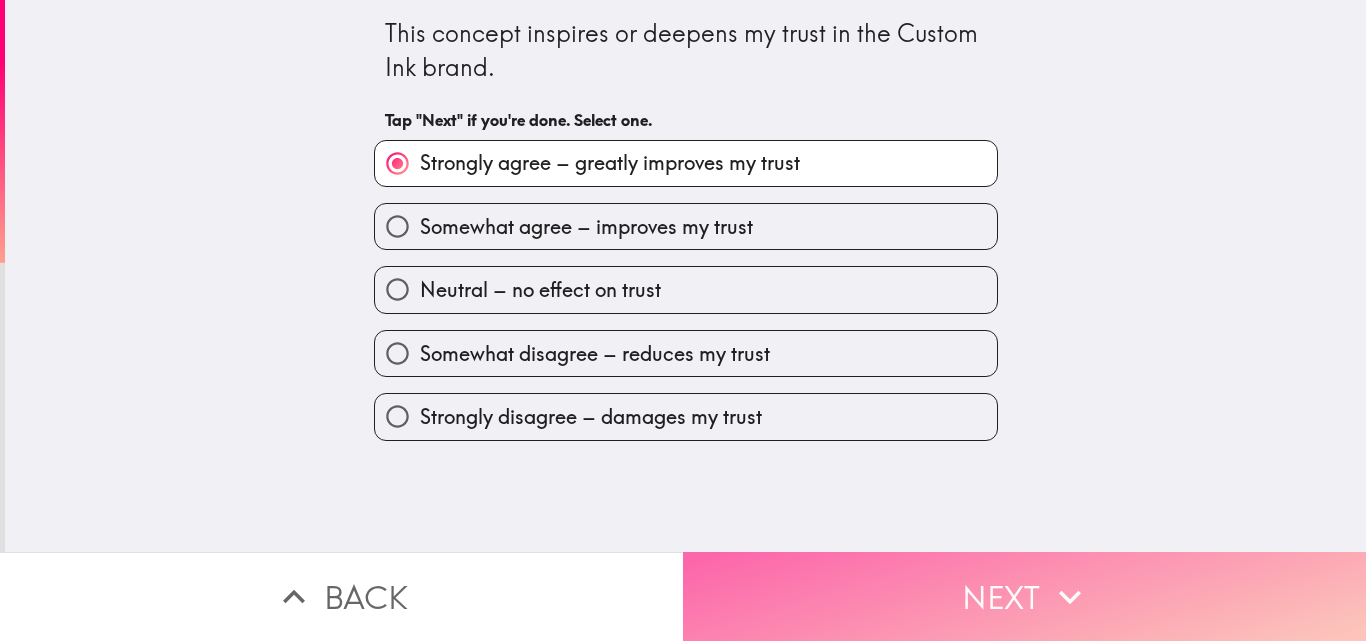 click on "Next" at bounding box center [1024, 596] 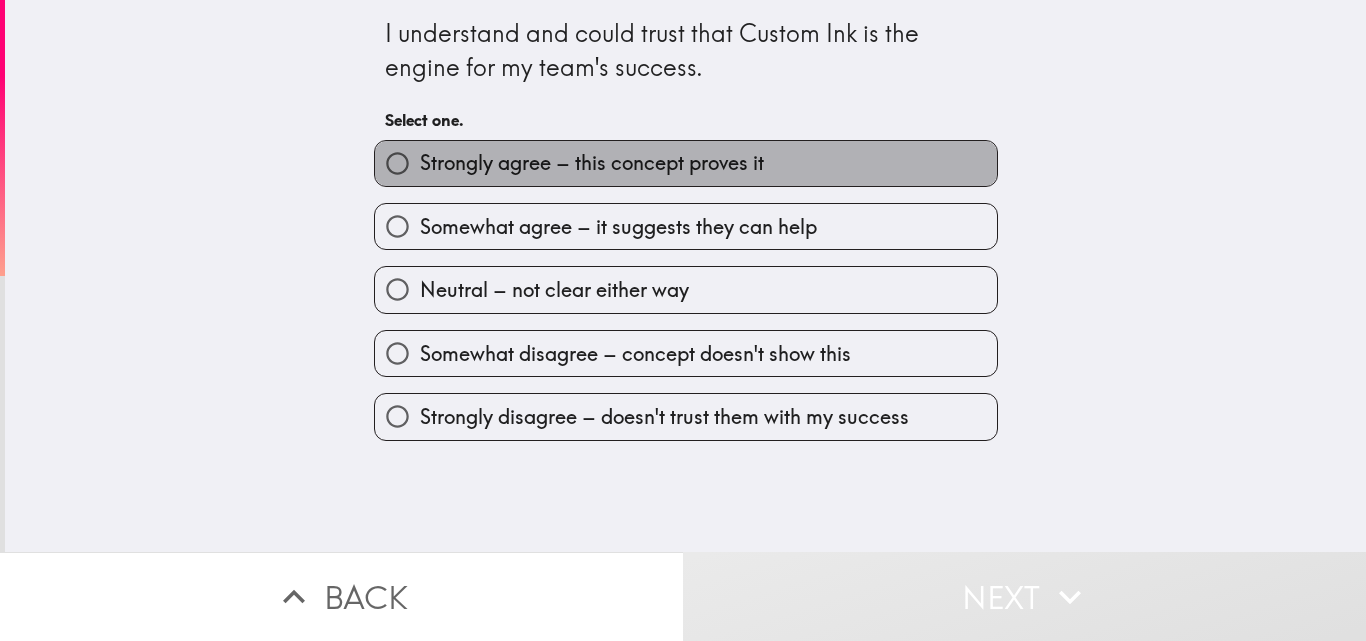 click on "Strongly agree – this concept proves it" at bounding box center [592, 163] 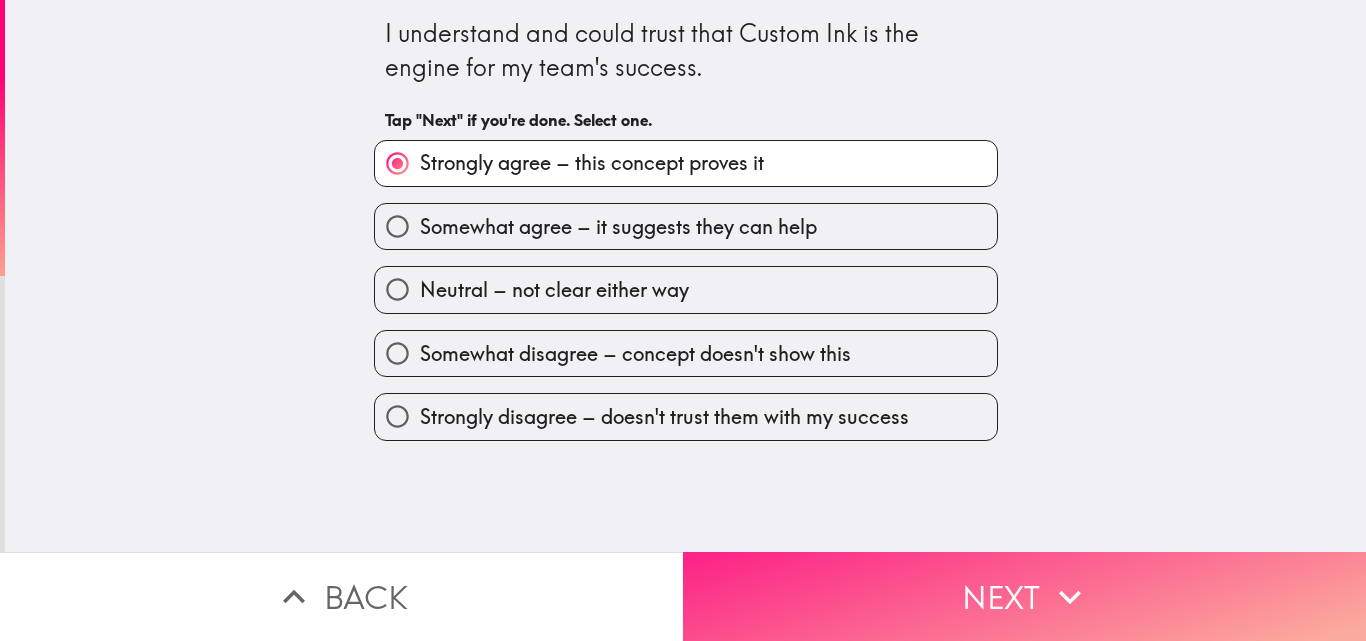 click on "Next" at bounding box center (1024, 596) 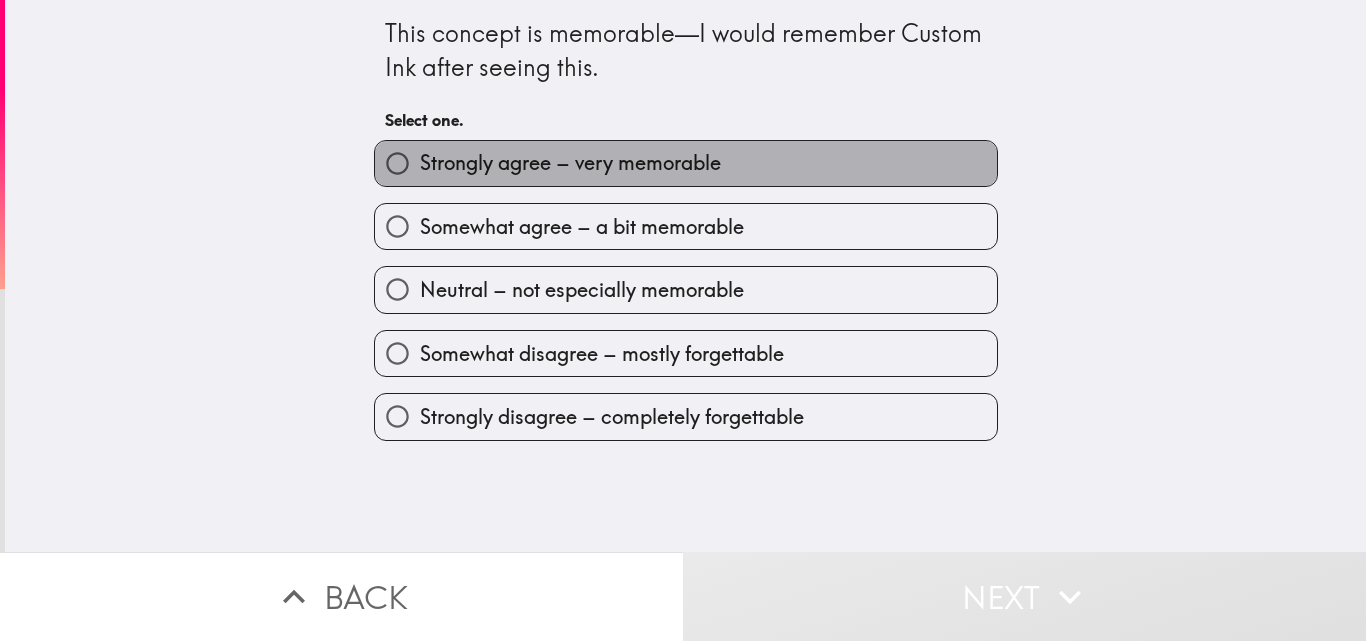 drag, startPoint x: 458, startPoint y: 156, endPoint x: 583, endPoint y: 284, distance: 178.9106 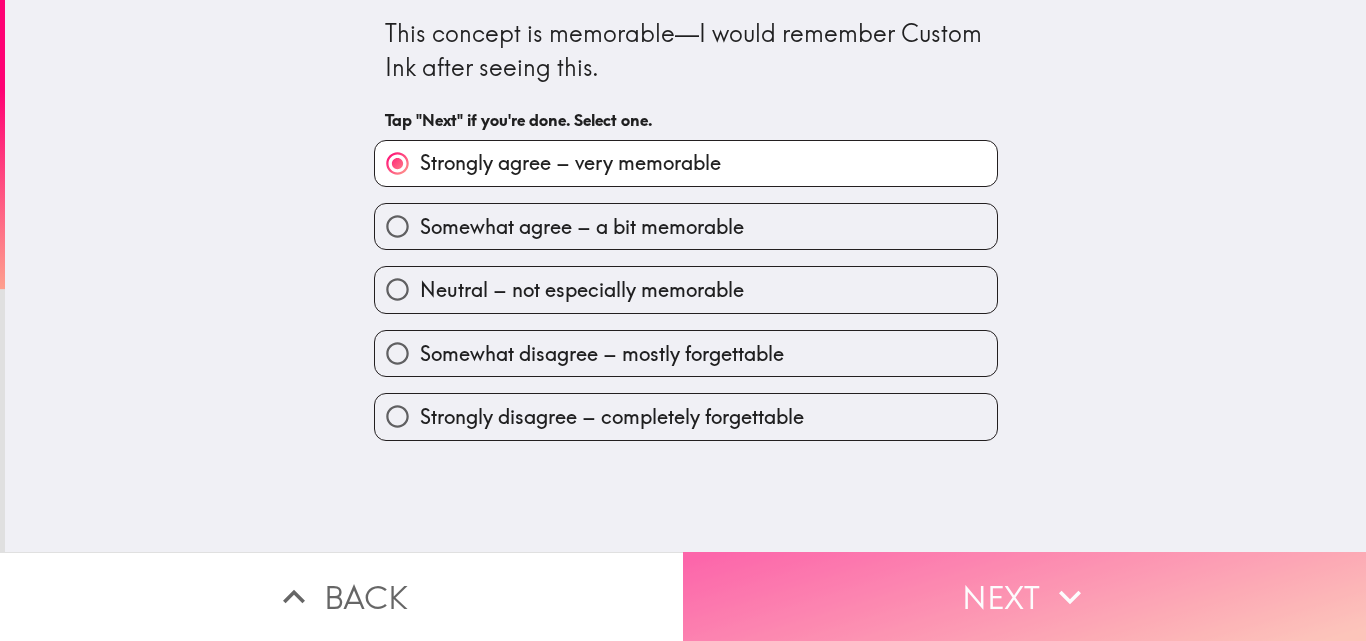 click on "Next" at bounding box center (1024, 596) 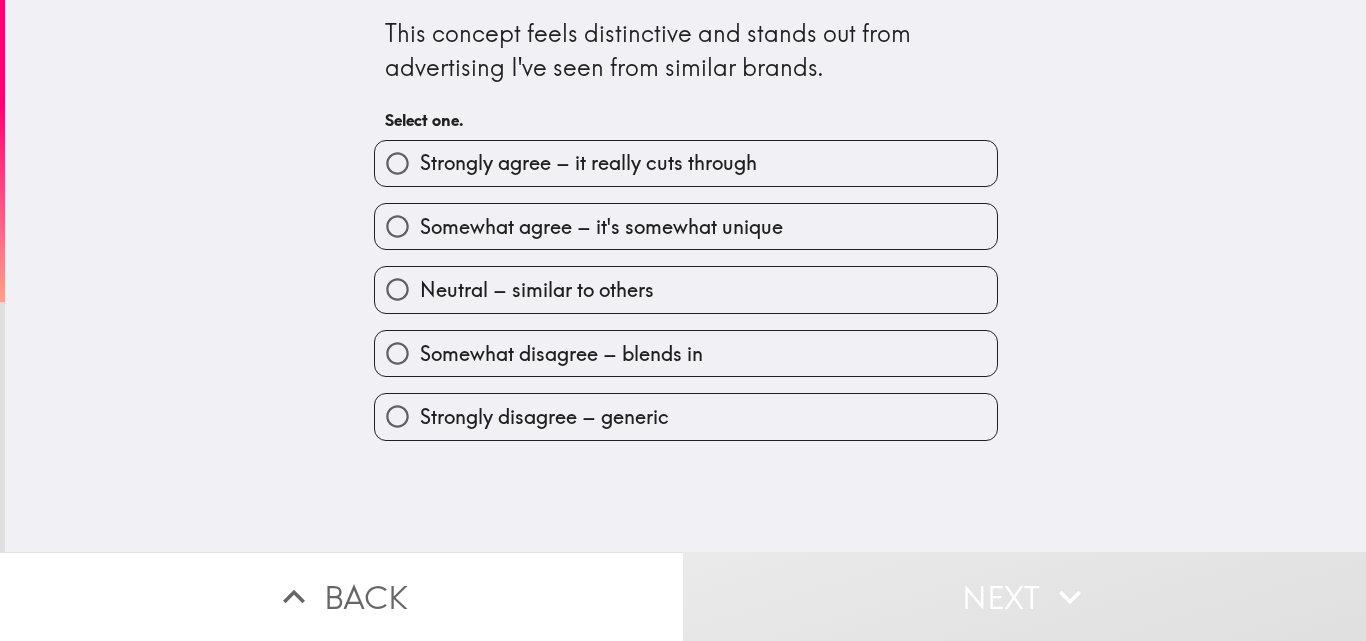 click on "Strongly agree – it really cuts through" at bounding box center (686, 163) 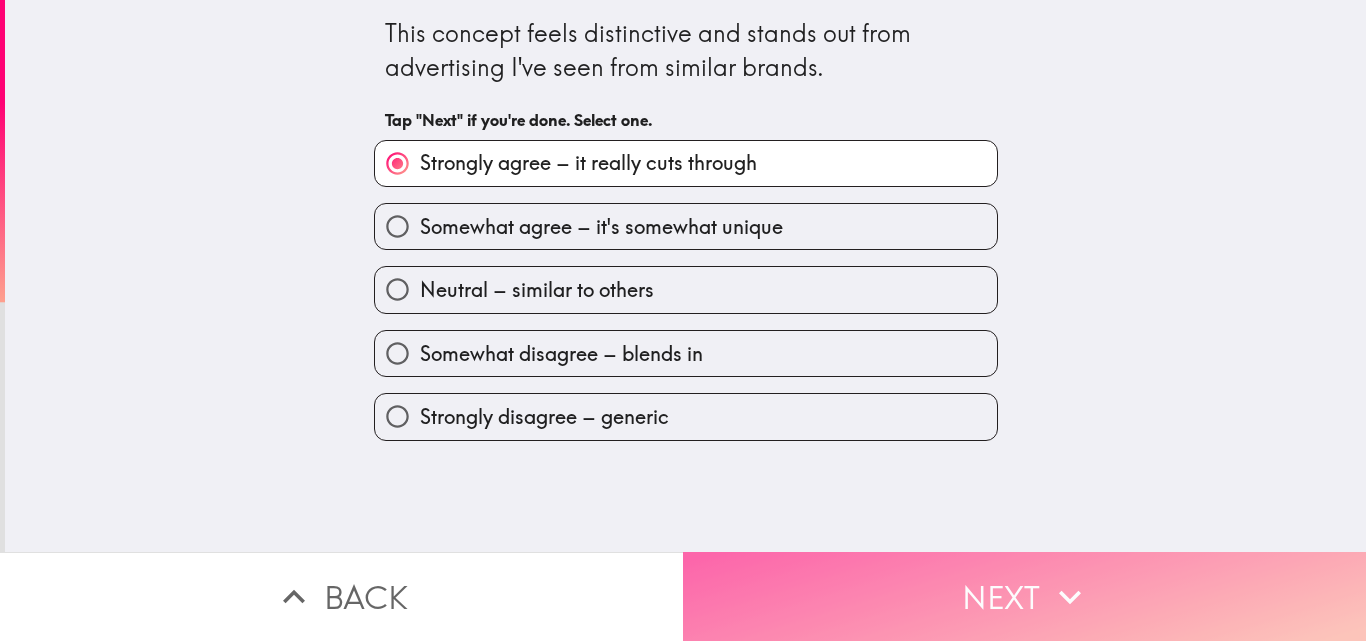 click on "Next" at bounding box center (1024, 596) 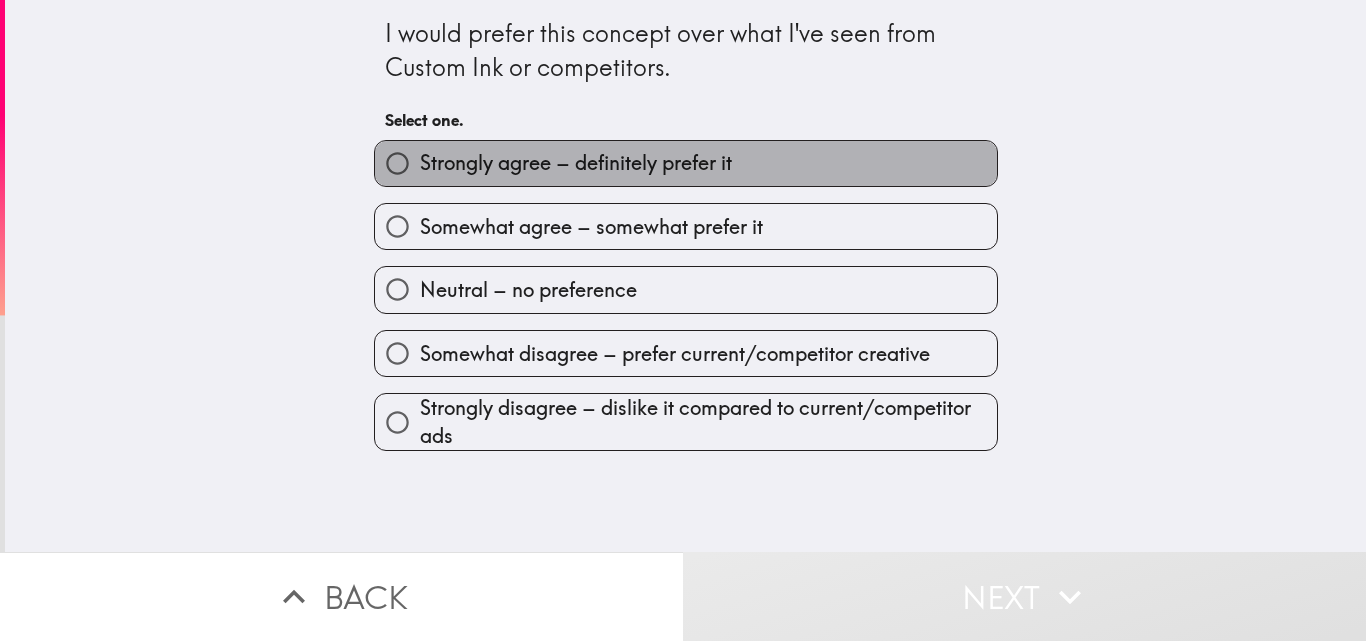 click on "Strongly agree – definitely prefer it" at bounding box center (576, 163) 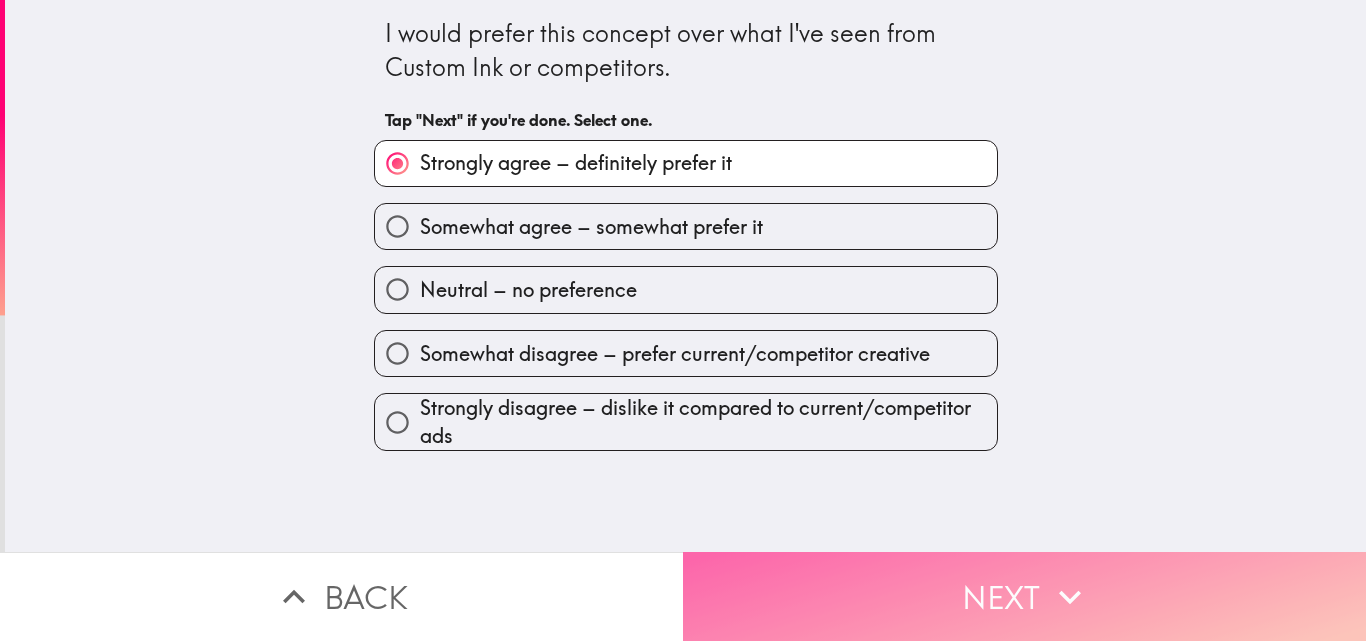 click on "Next" at bounding box center (1024, 596) 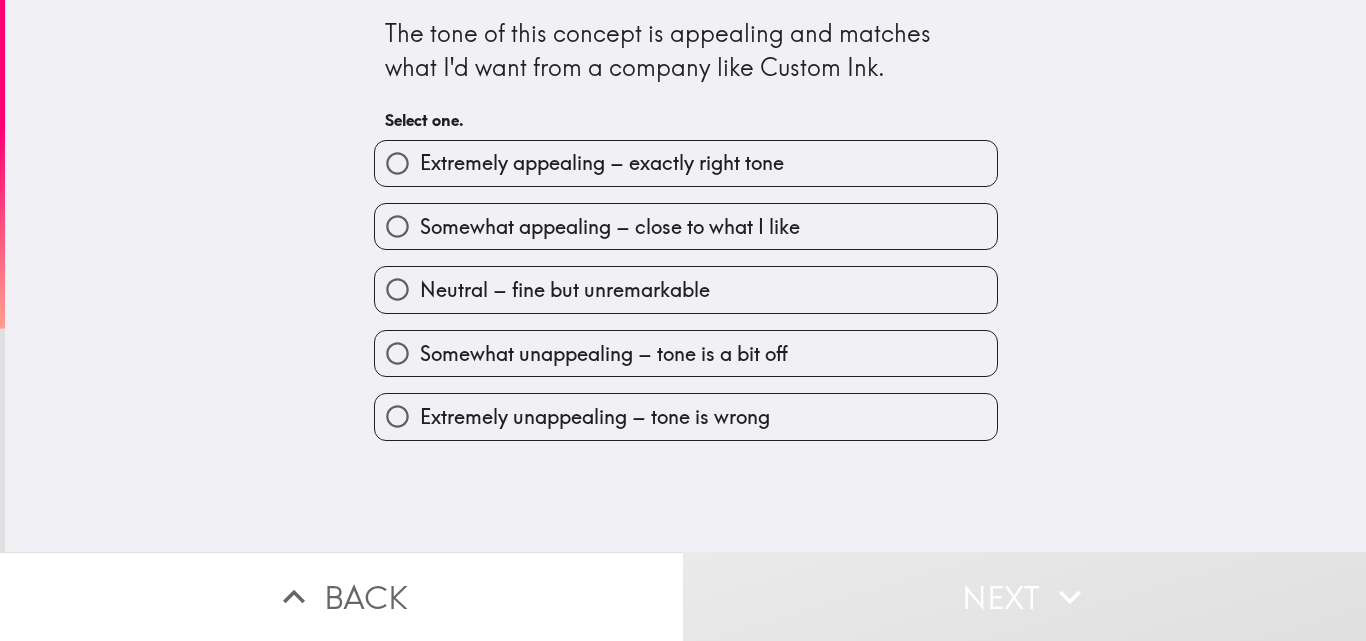 click on "Extremely appealing – exactly right tone" at bounding box center [602, 163] 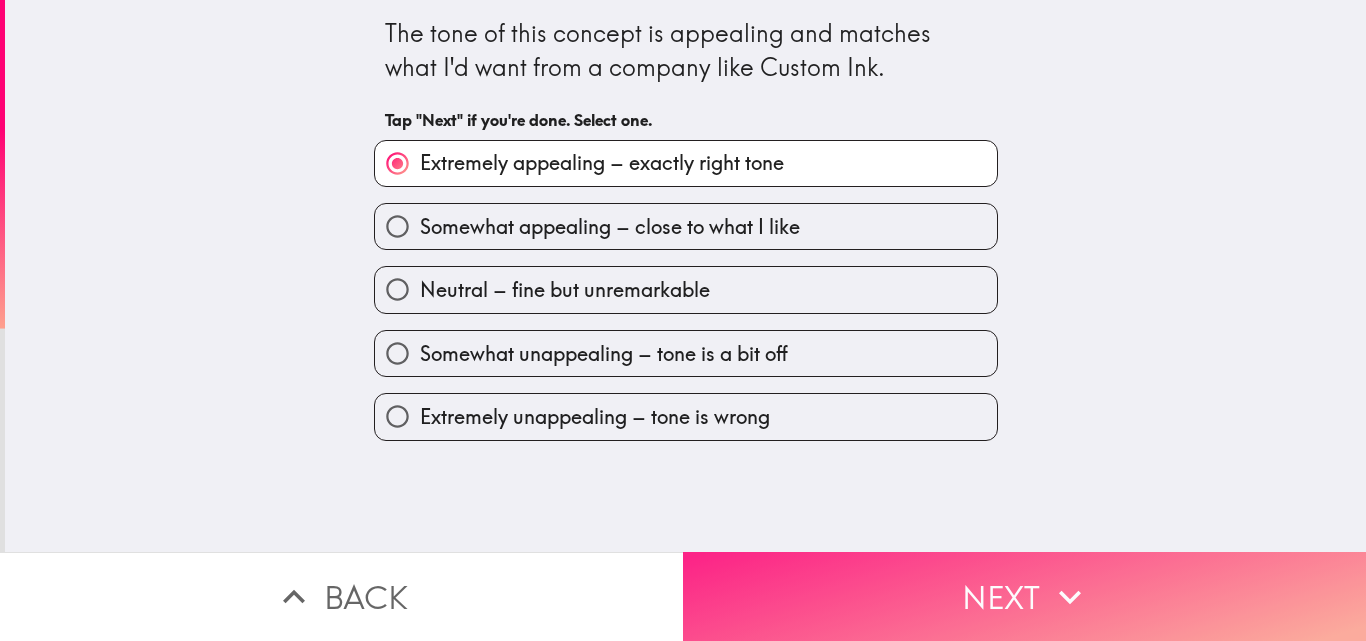 click on "Next" at bounding box center [1024, 596] 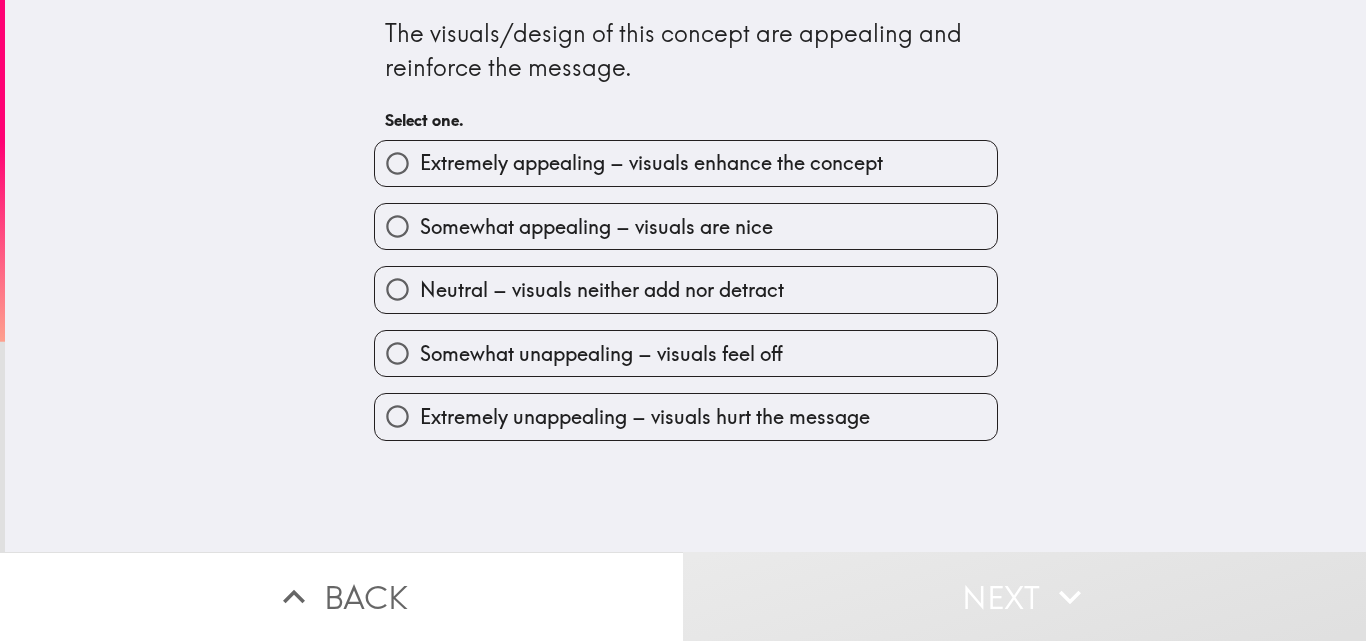click on "Extremely appealing – visuals enhance the concept" at bounding box center [686, 163] 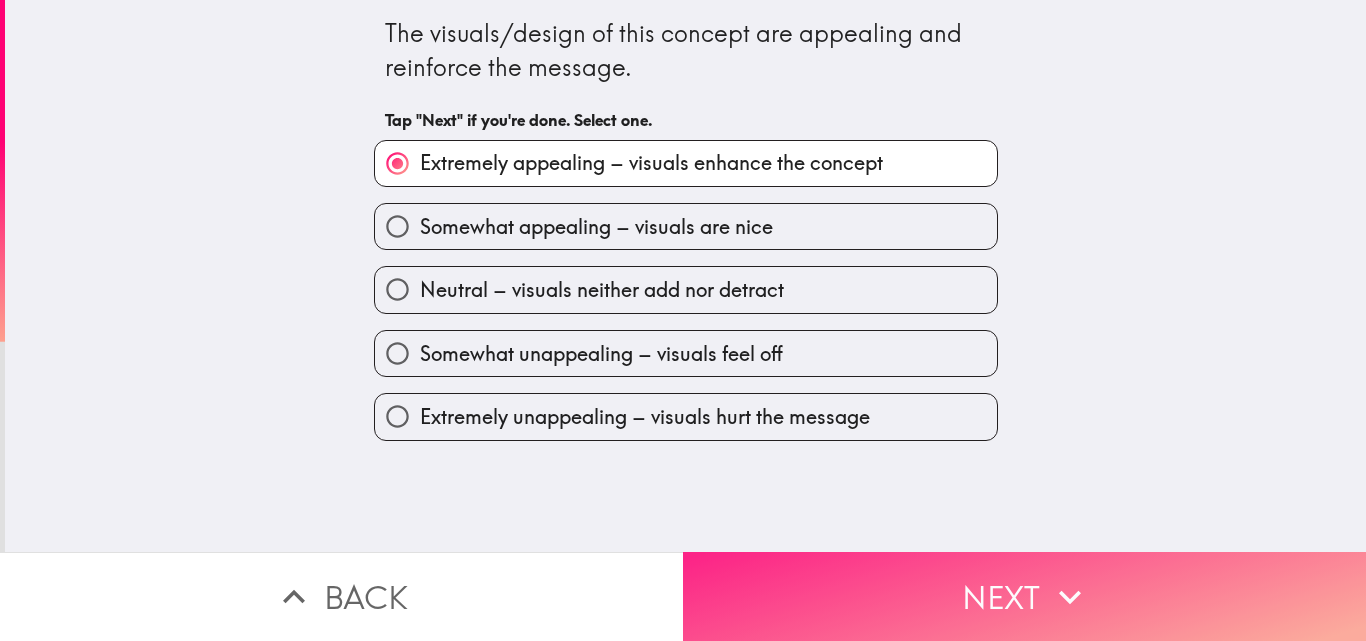 click on "Next" at bounding box center [1024, 596] 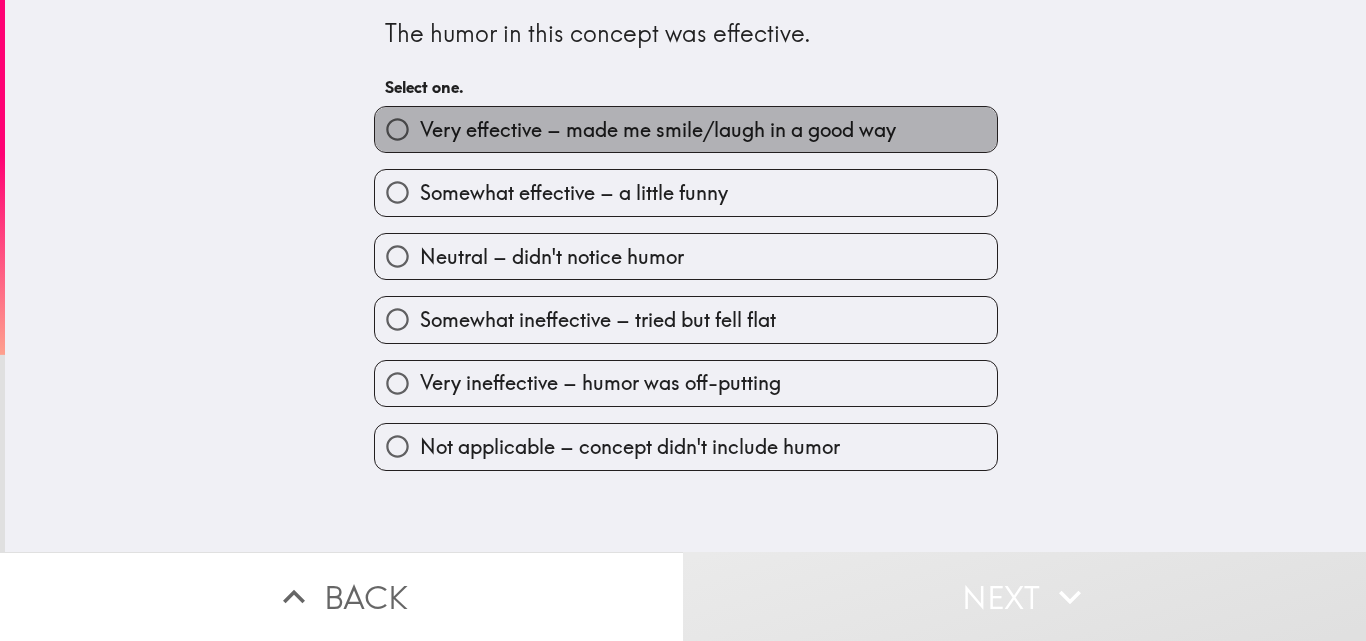 click on "Very effective – made me smile/laugh in a good way" at bounding box center (658, 130) 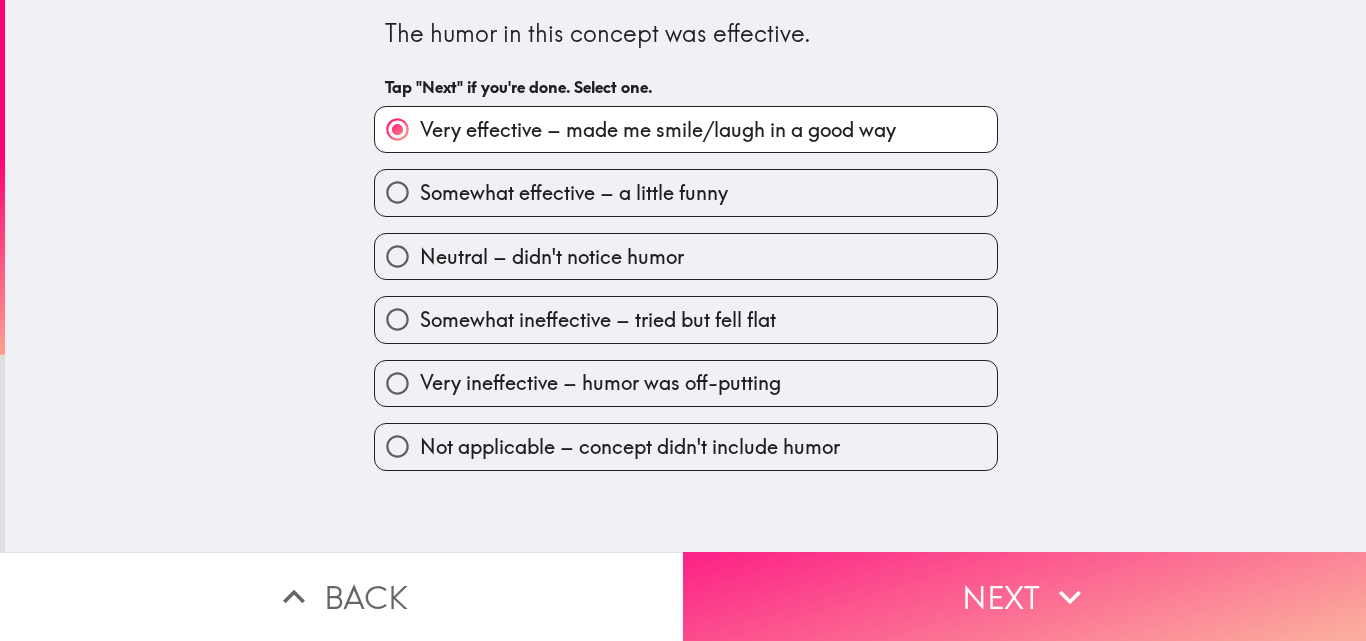 click on "Next" at bounding box center (1024, 596) 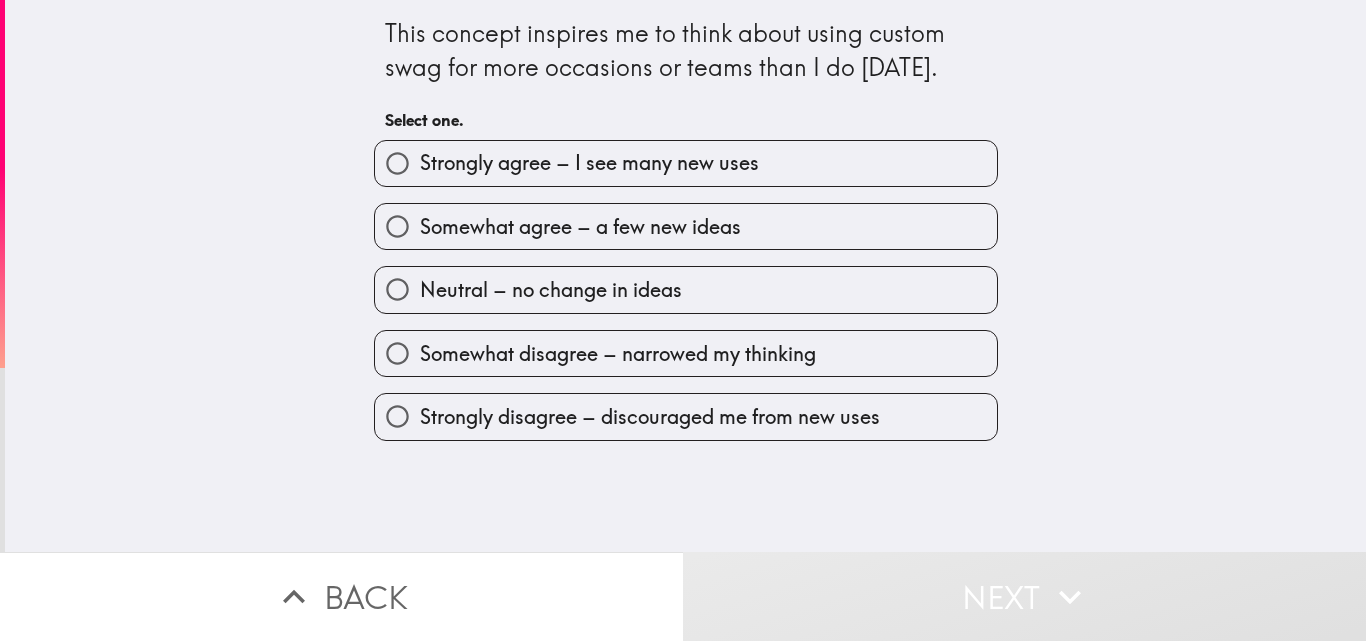 click on "Strongly agree – I see many new uses" at bounding box center (589, 163) 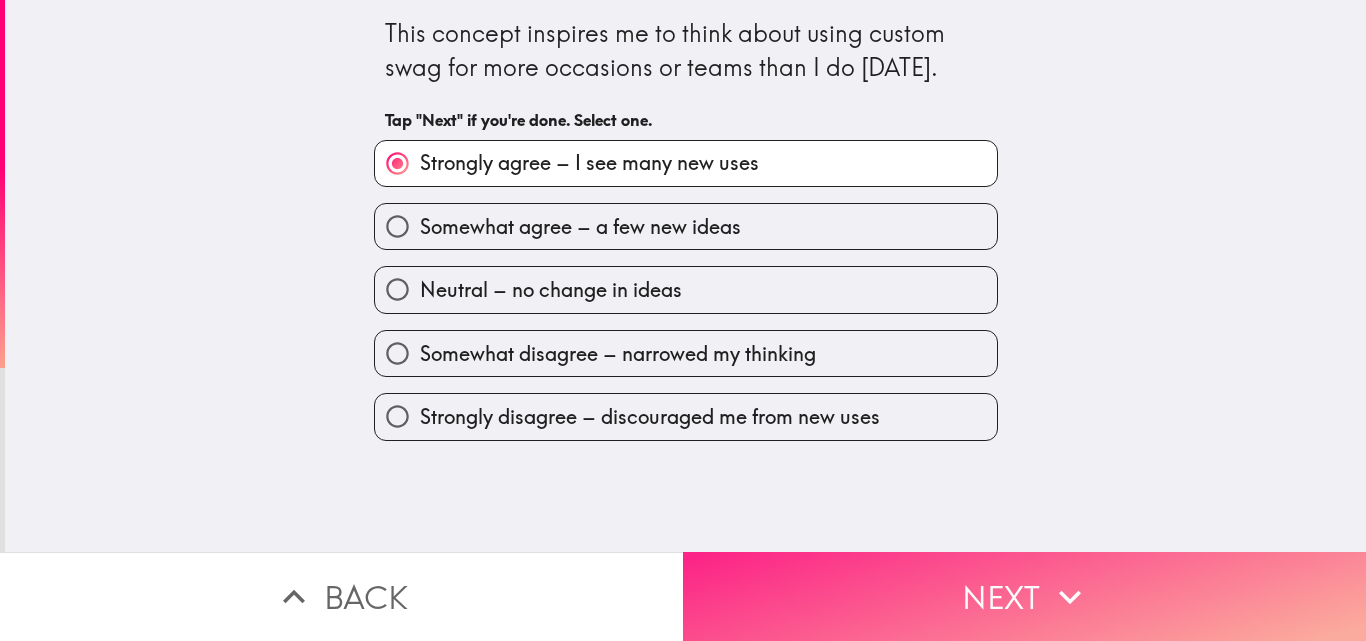 click on "Next" at bounding box center [1024, 596] 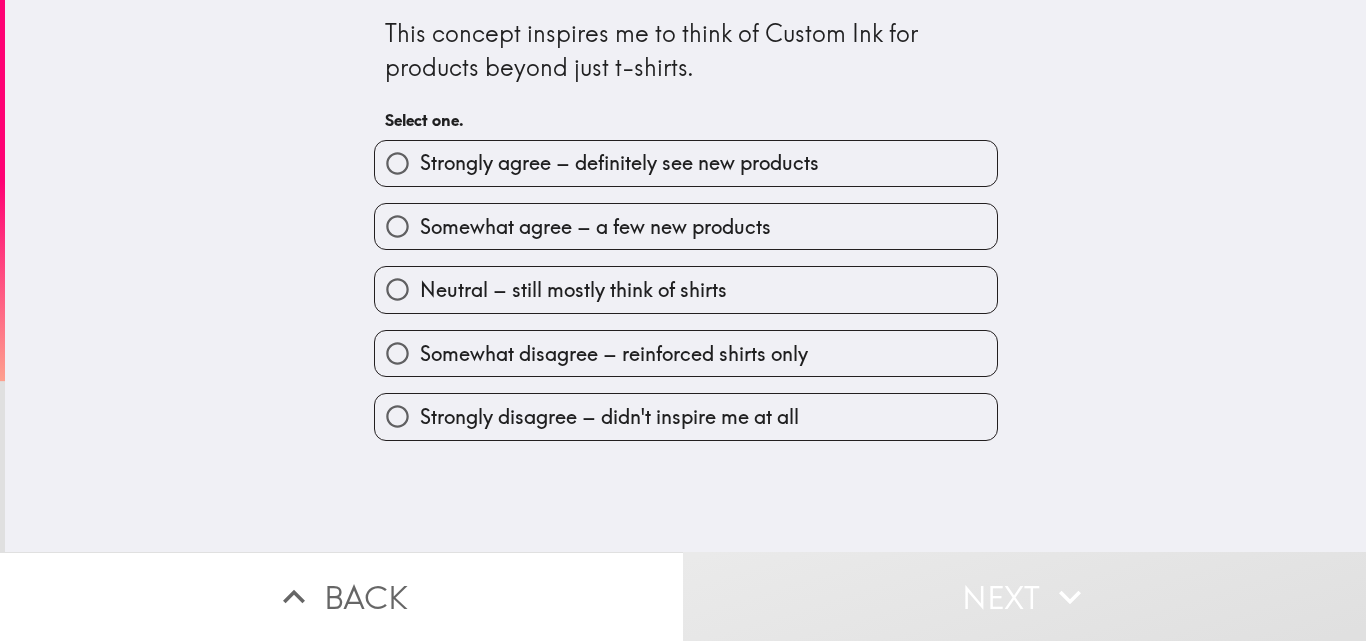click on "Strongly agree – definitely see new products" at bounding box center (619, 163) 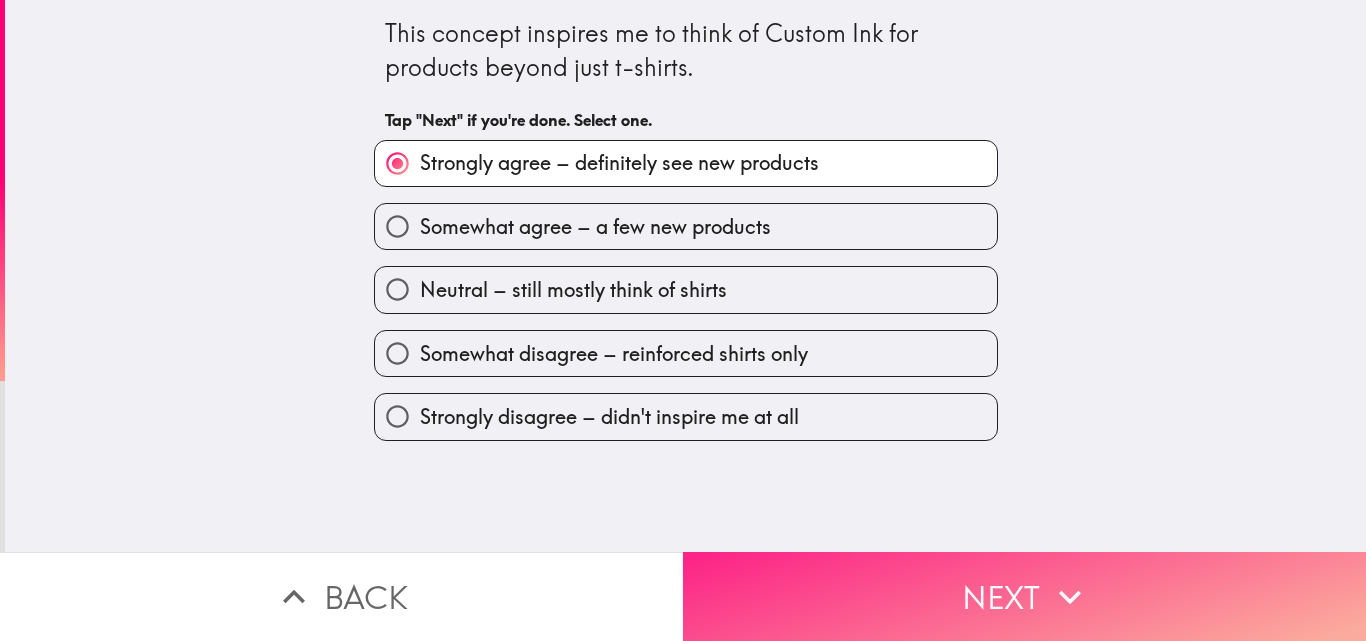click on "Next" at bounding box center [1024, 596] 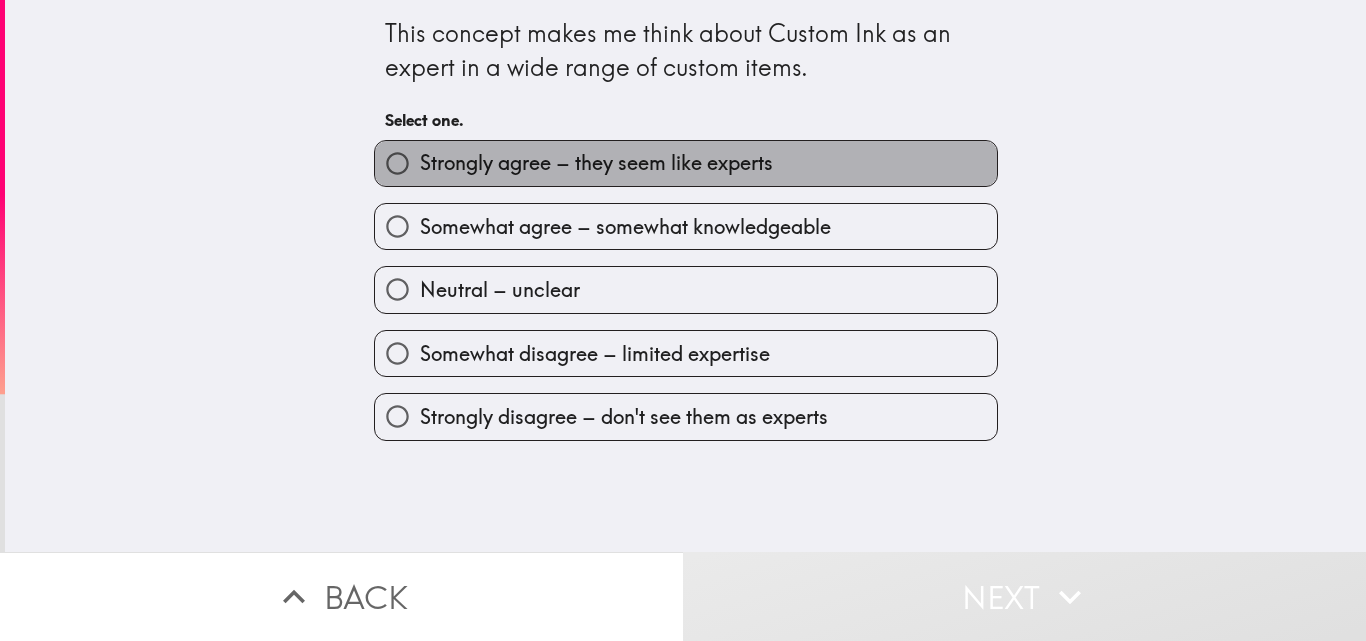 click on "Strongly agree – they seem like experts" at bounding box center (596, 163) 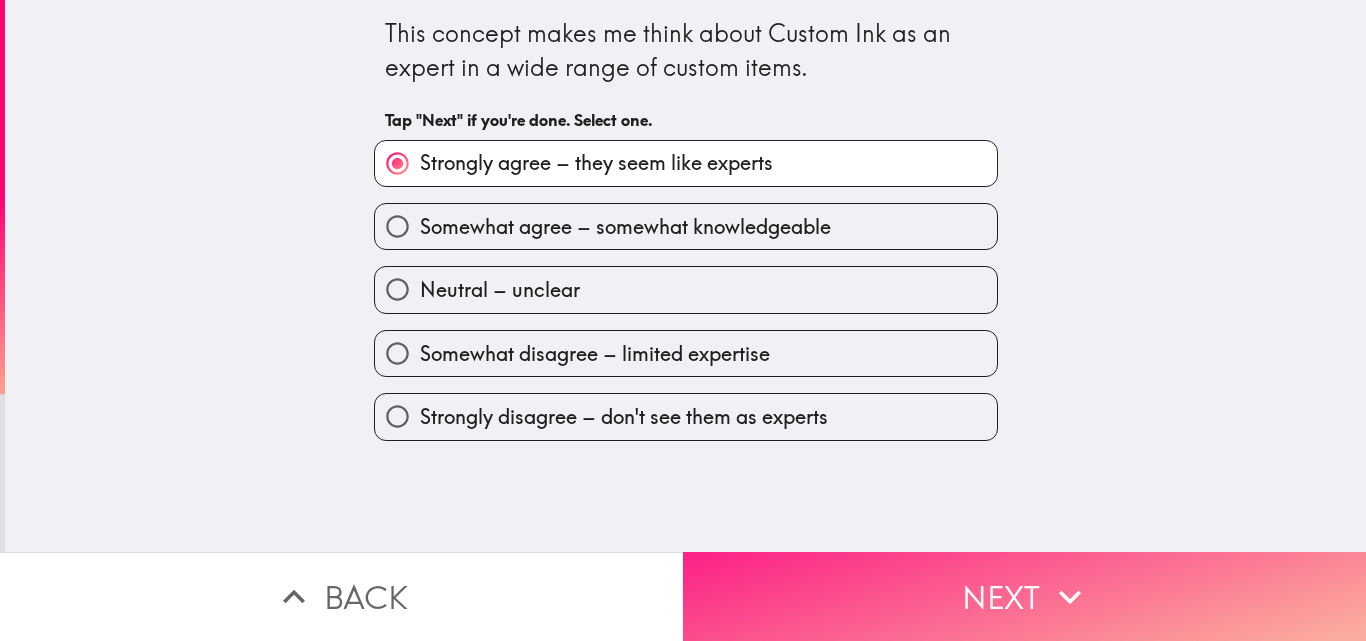 click on "Next" at bounding box center (1024, 596) 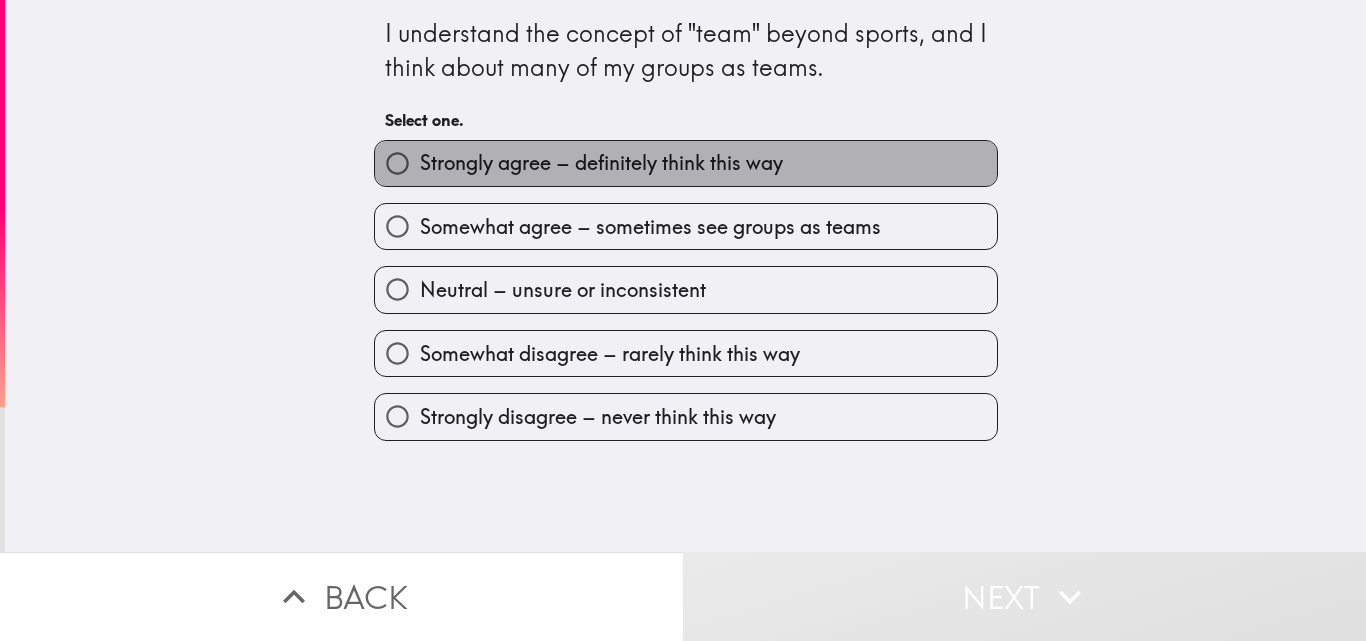 click on "Strongly agree – definitely think this way" at bounding box center (686, 163) 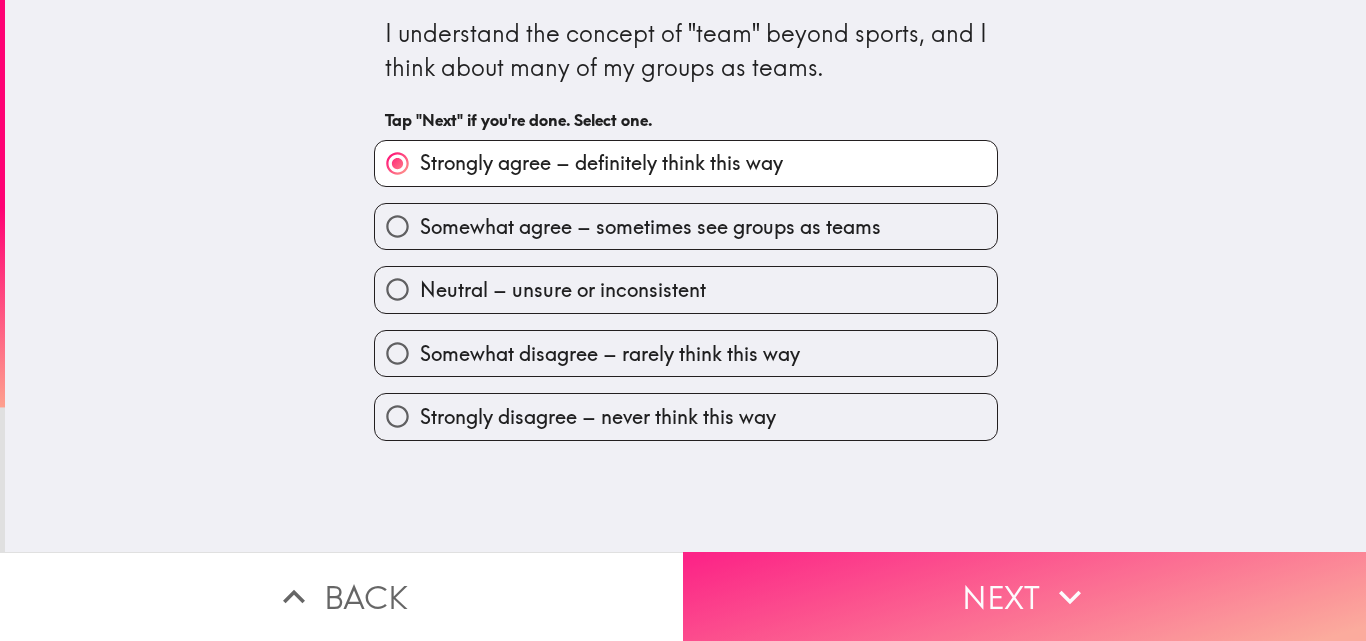 click on "Next" at bounding box center (1024, 596) 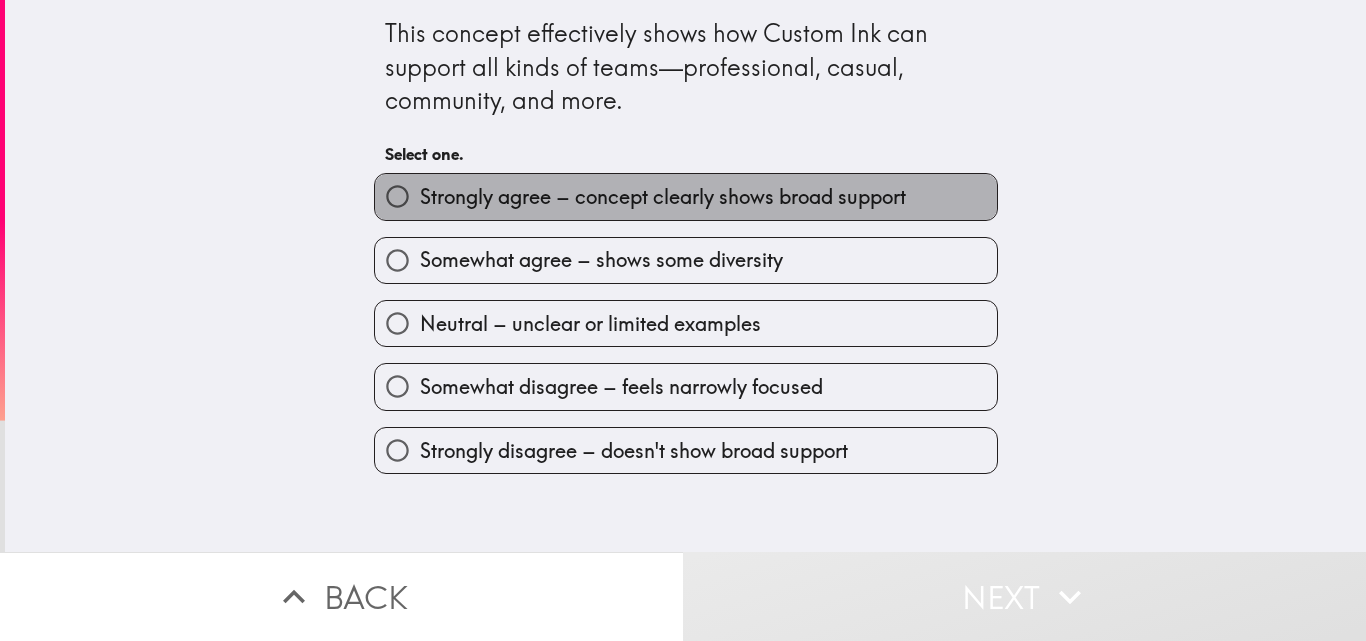click on "Strongly agree – concept clearly shows broad support" at bounding box center (663, 197) 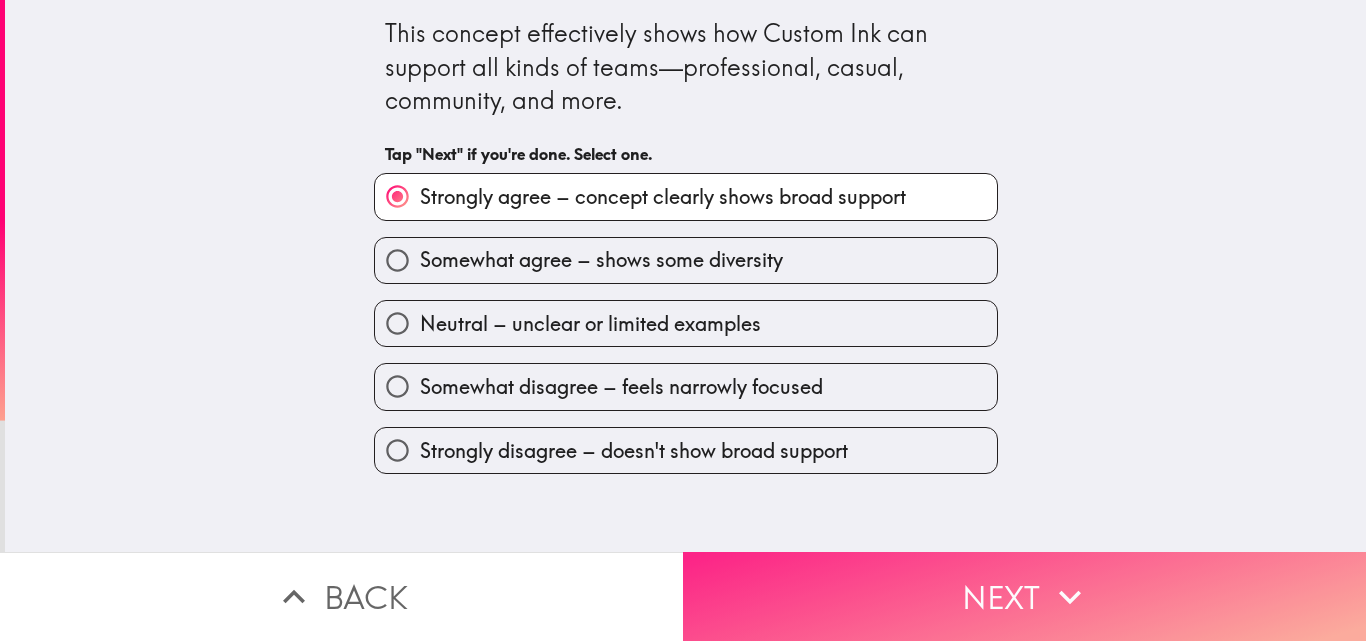 click on "Next" at bounding box center [1024, 596] 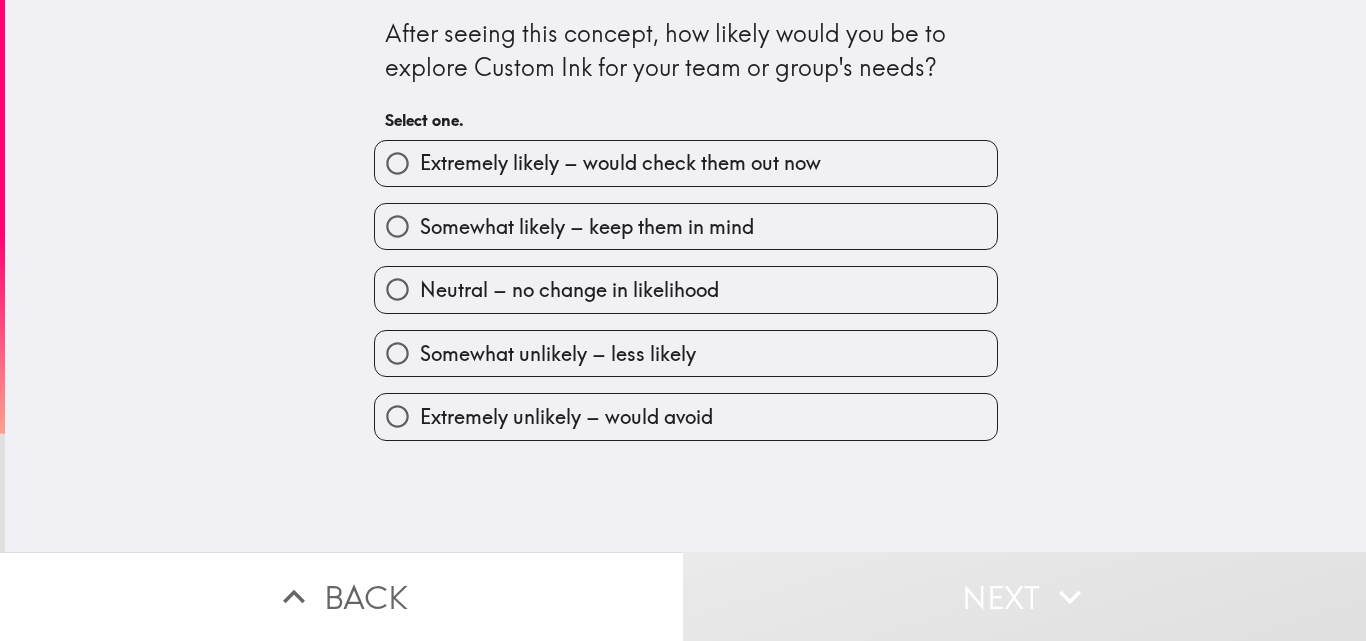 click on "Extremely likely – would check them out now" at bounding box center [620, 163] 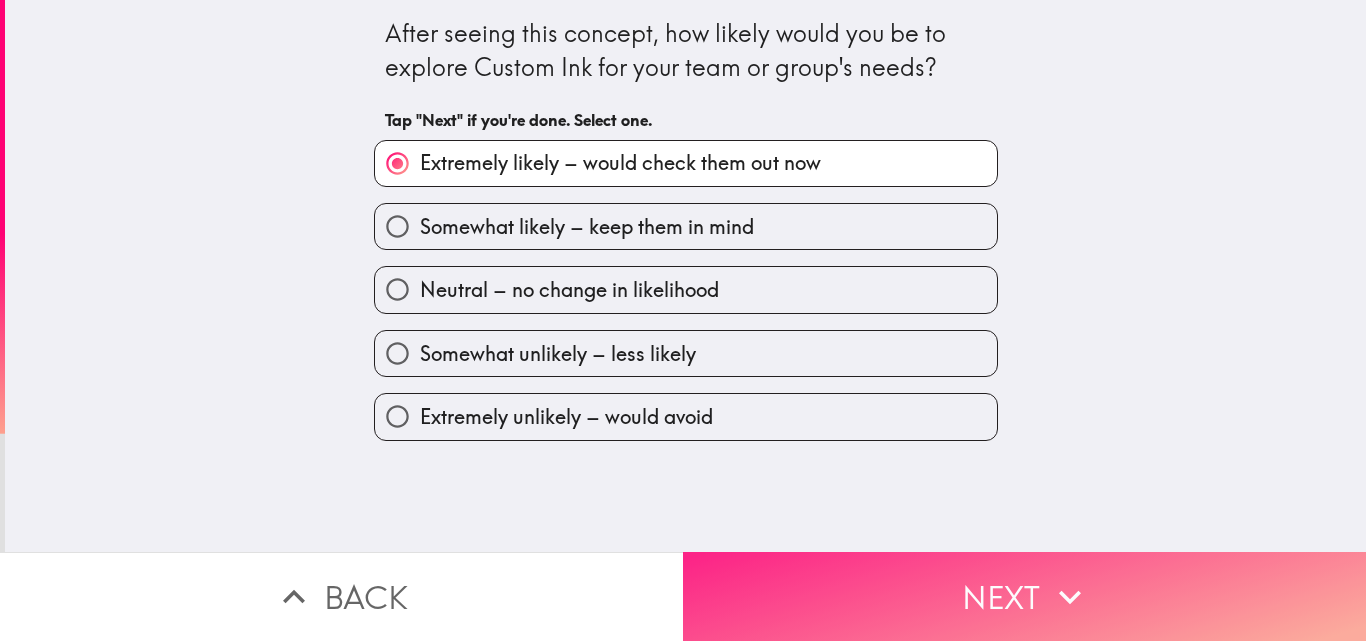 click on "Next" at bounding box center (1024, 596) 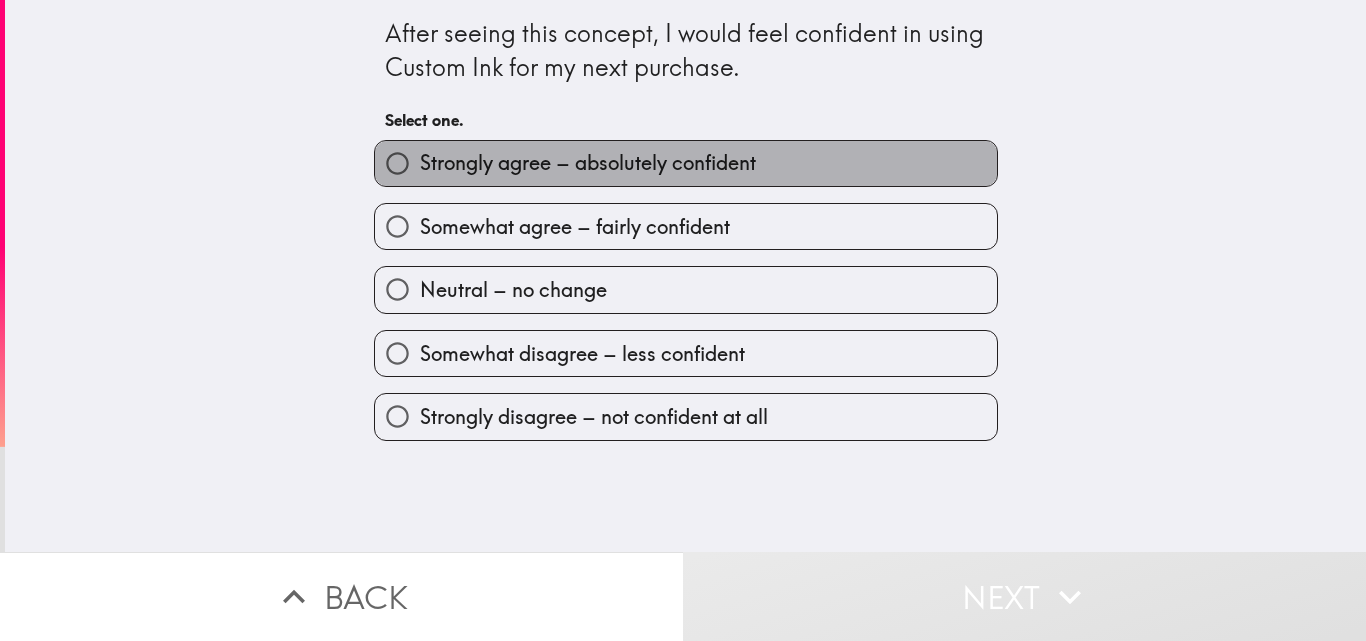 click on "Strongly agree – absolutely confident" at bounding box center (588, 163) 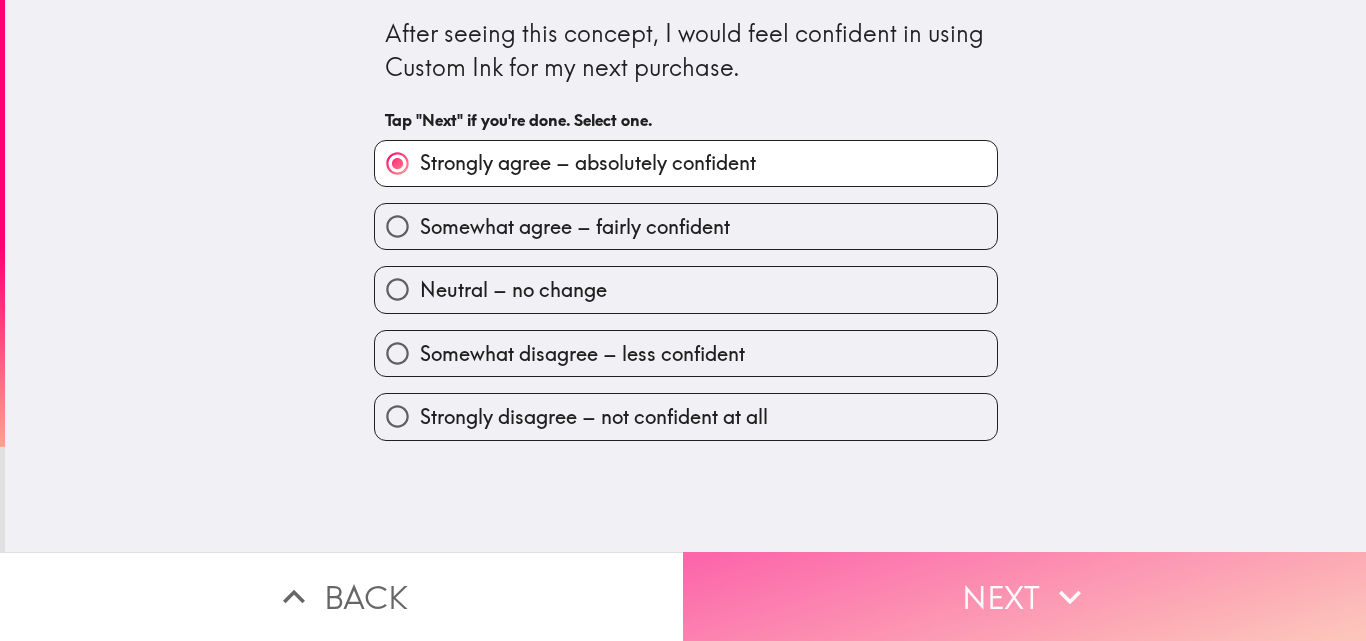 click on "Next" at bounding box center [1024, 596] 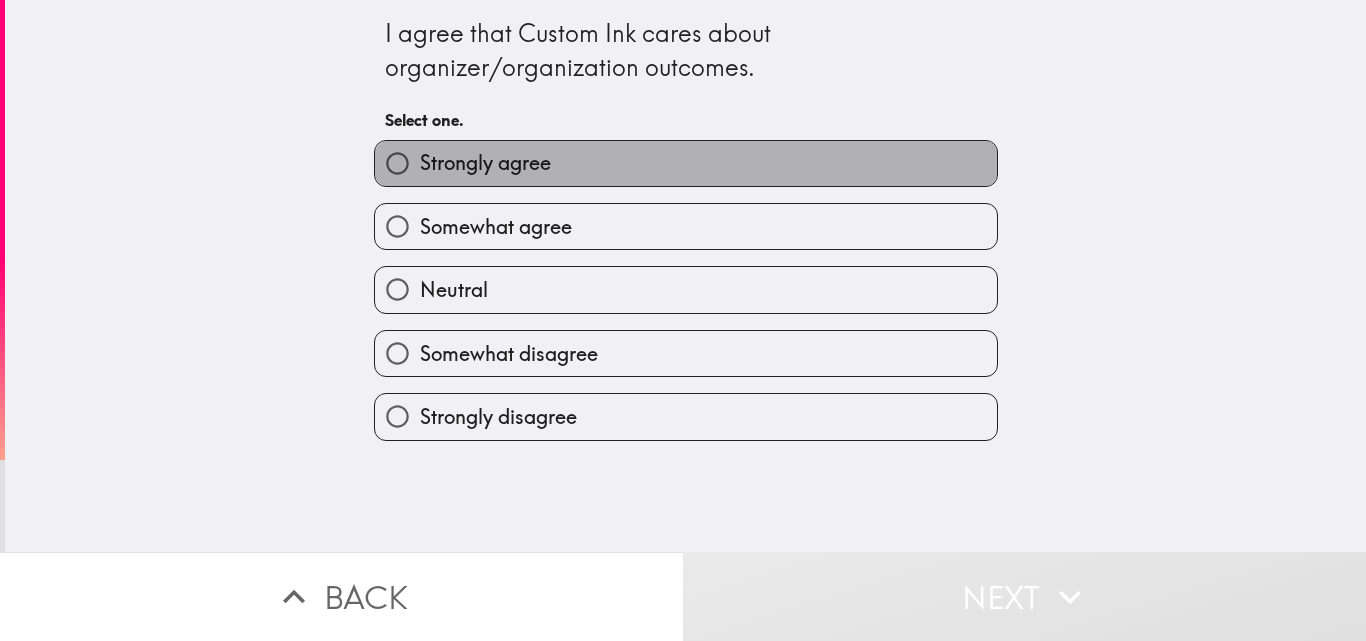 click on "Strongly agree" at bounding box center [485, 163] 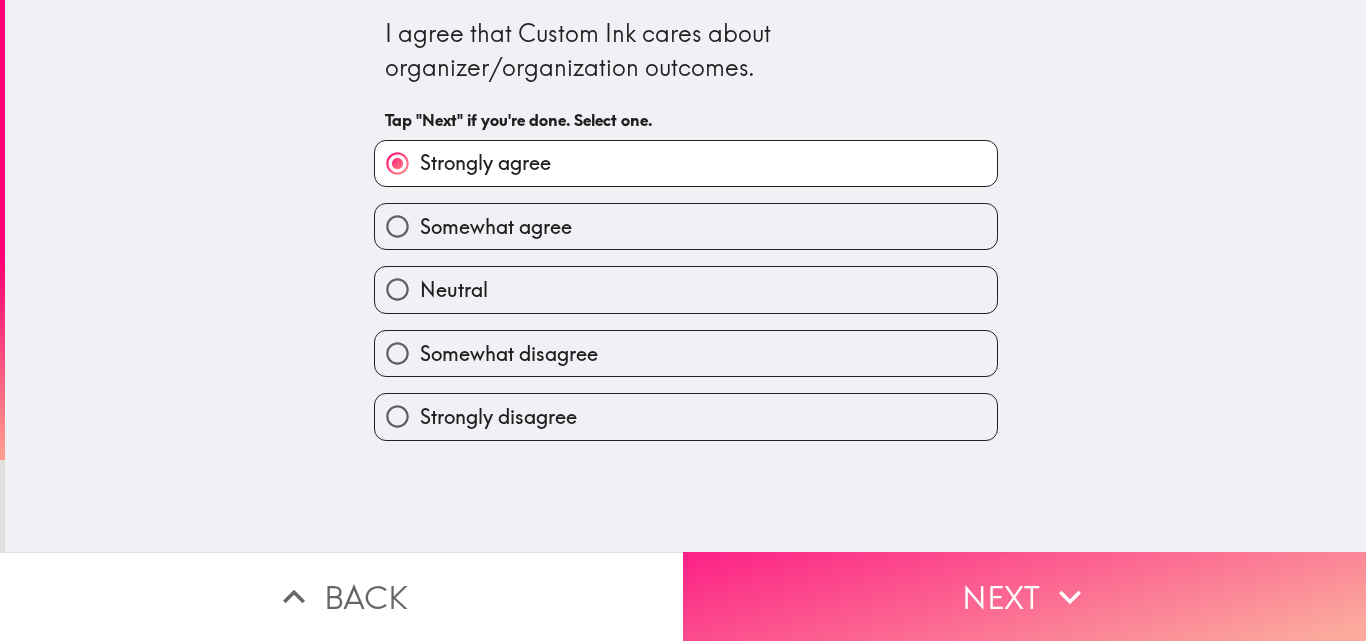 click on "Next" at bounding box center (1024, 596) 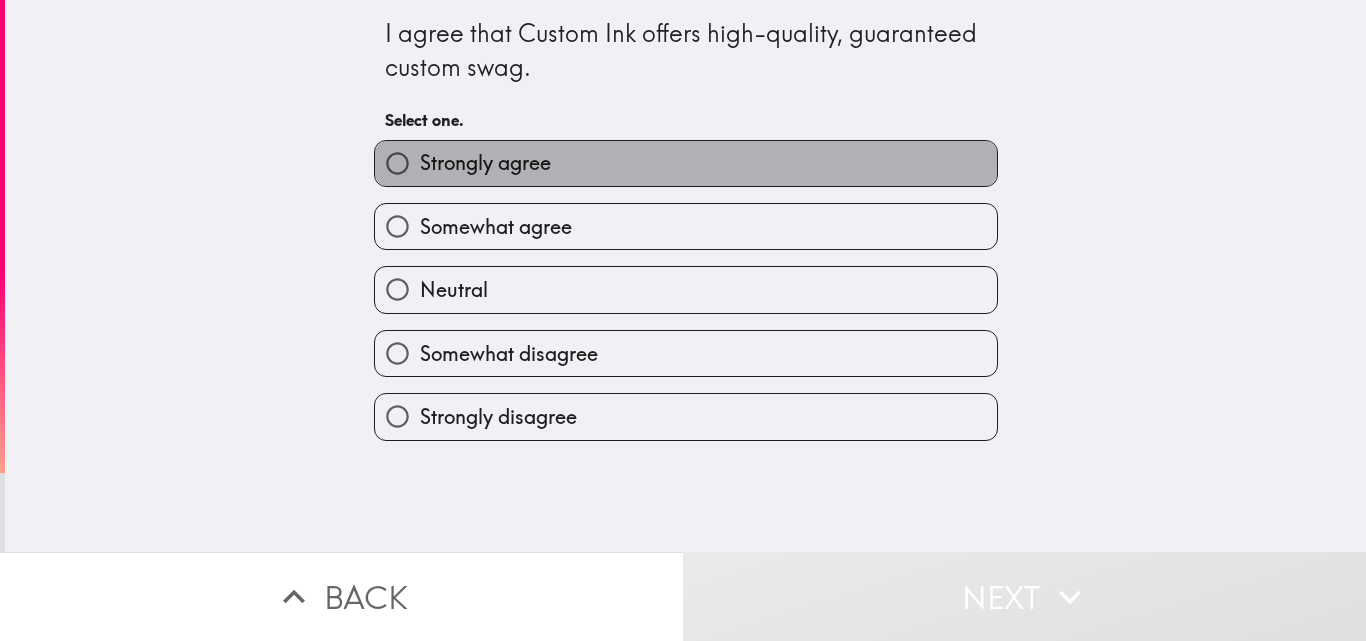 drag, startPoint x: 613, startPoint y: 170, endPoint x: 746, endPoint y: 376, distance: 245.204 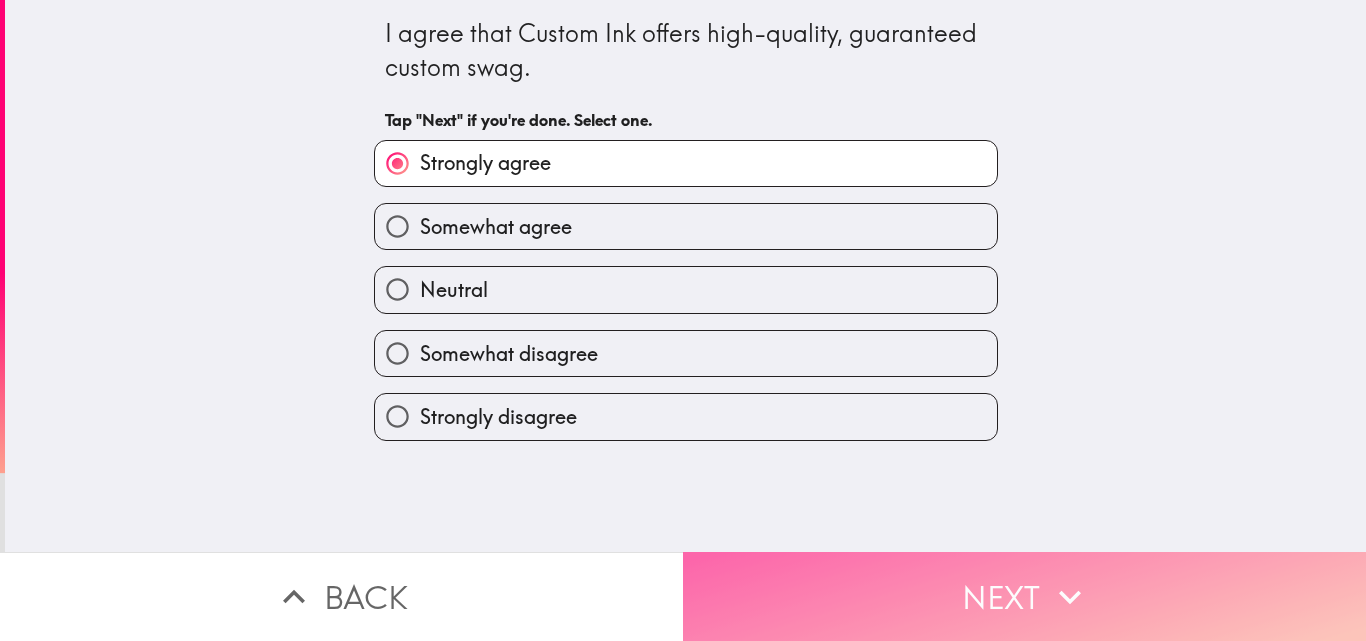 click on "Next" at bounding box center (1024, 596) 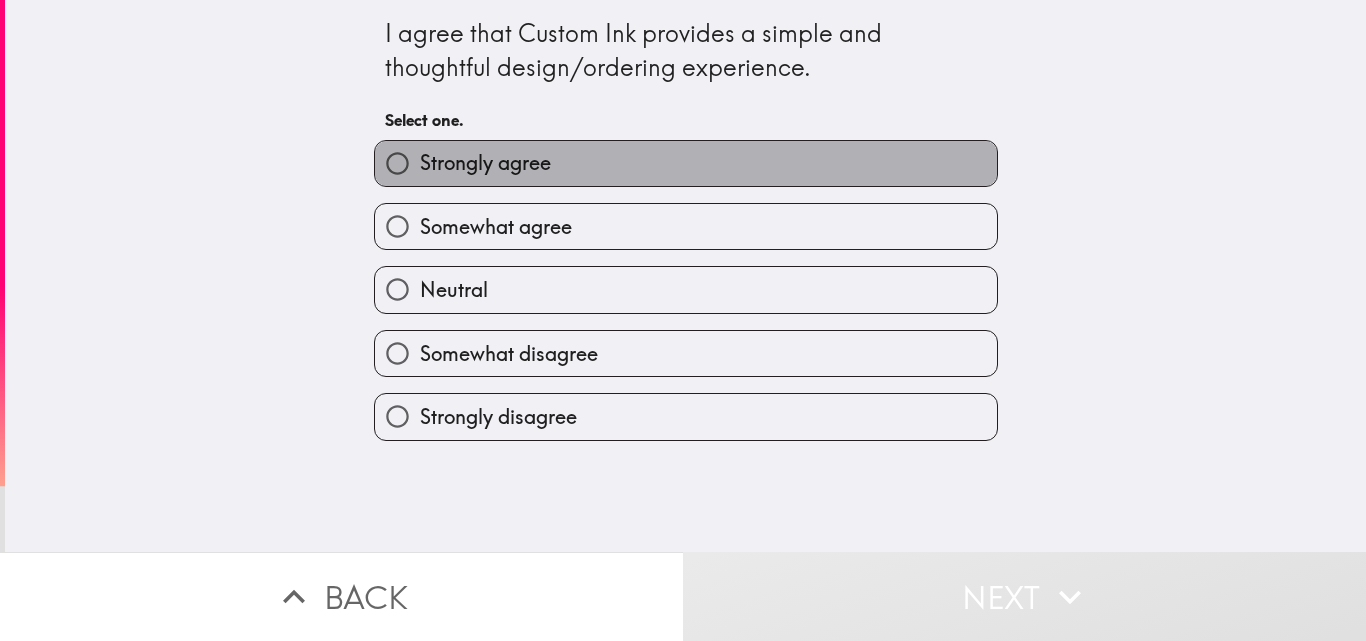 click on "Strongly agree" at bounding box center (686, 163) 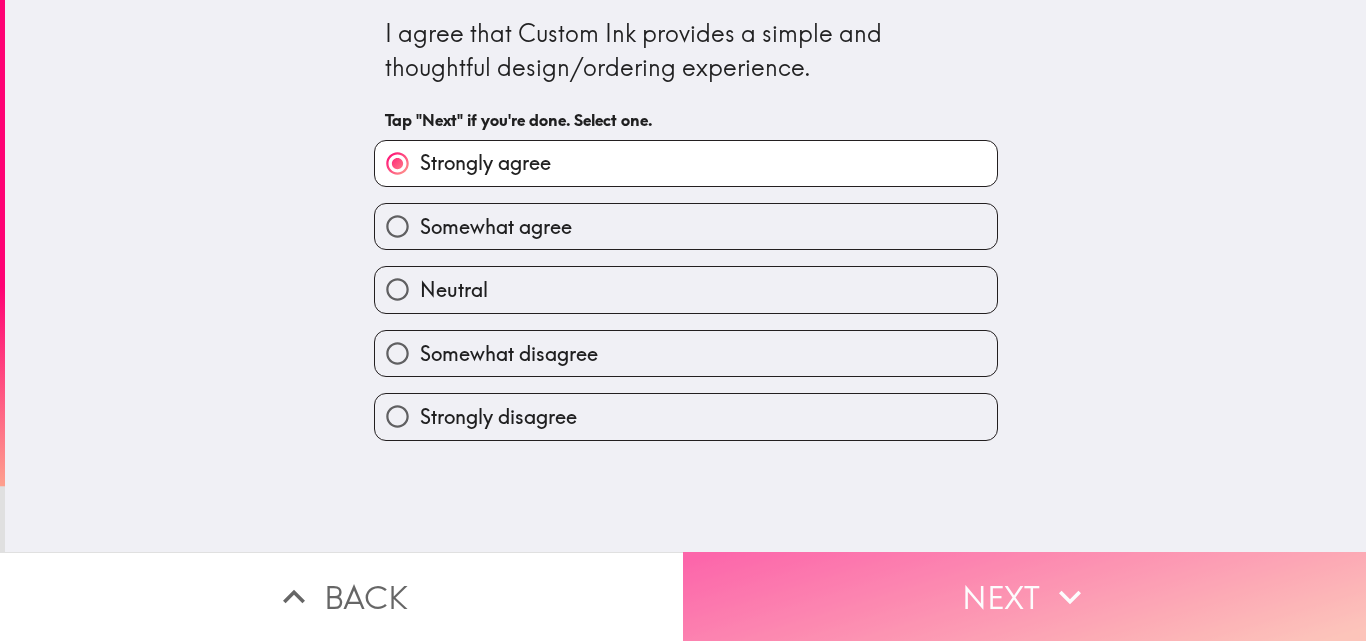 click on "Next" at bounding box center (1024, 596) 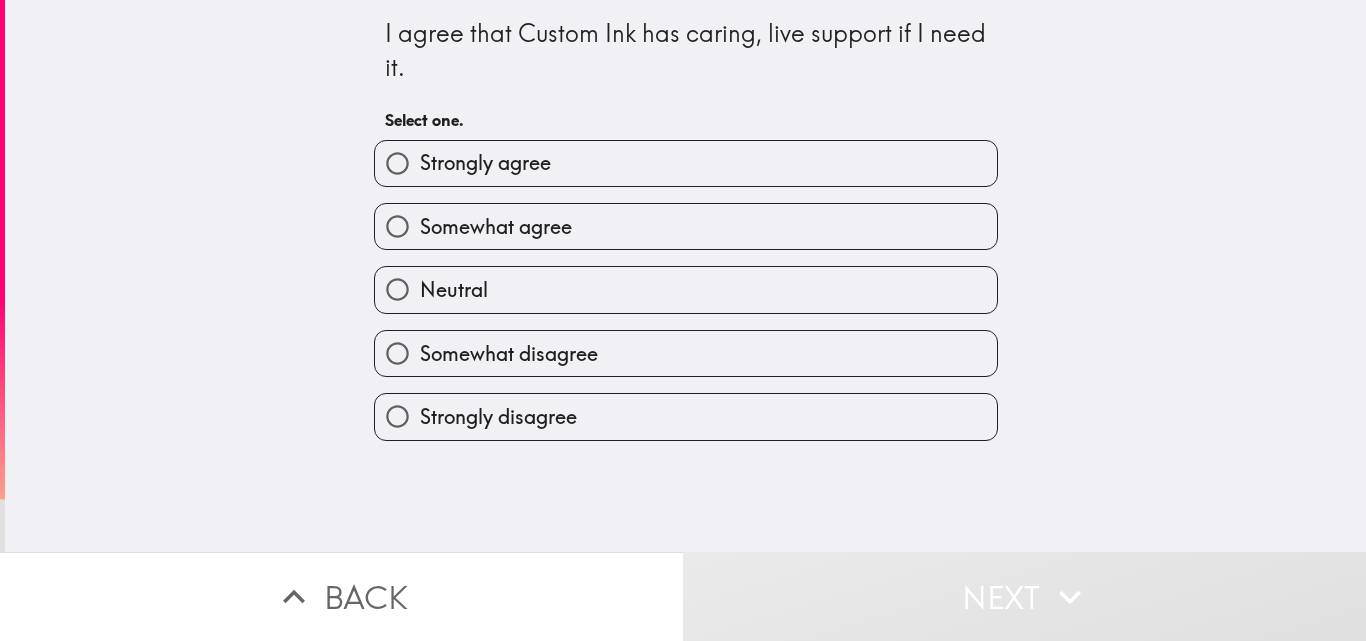 click on "Strongly agree" at bounding box center (485, 163) 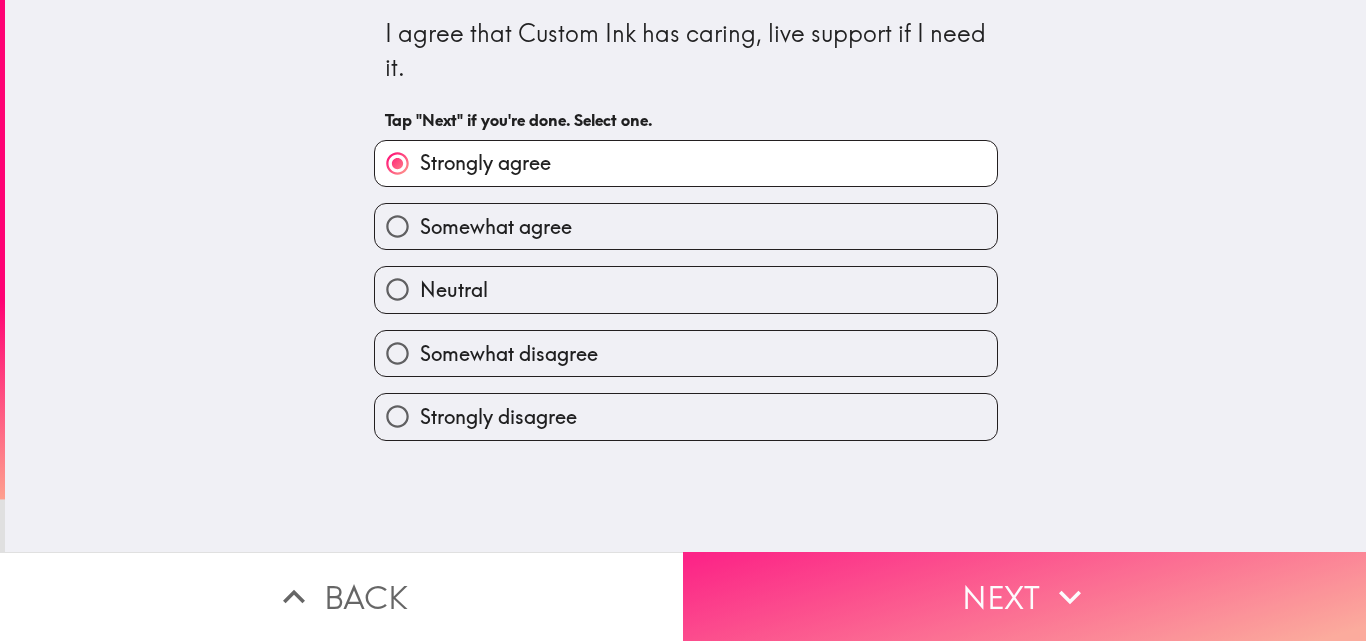 click on "Next" at bounding box center (1024, 596) 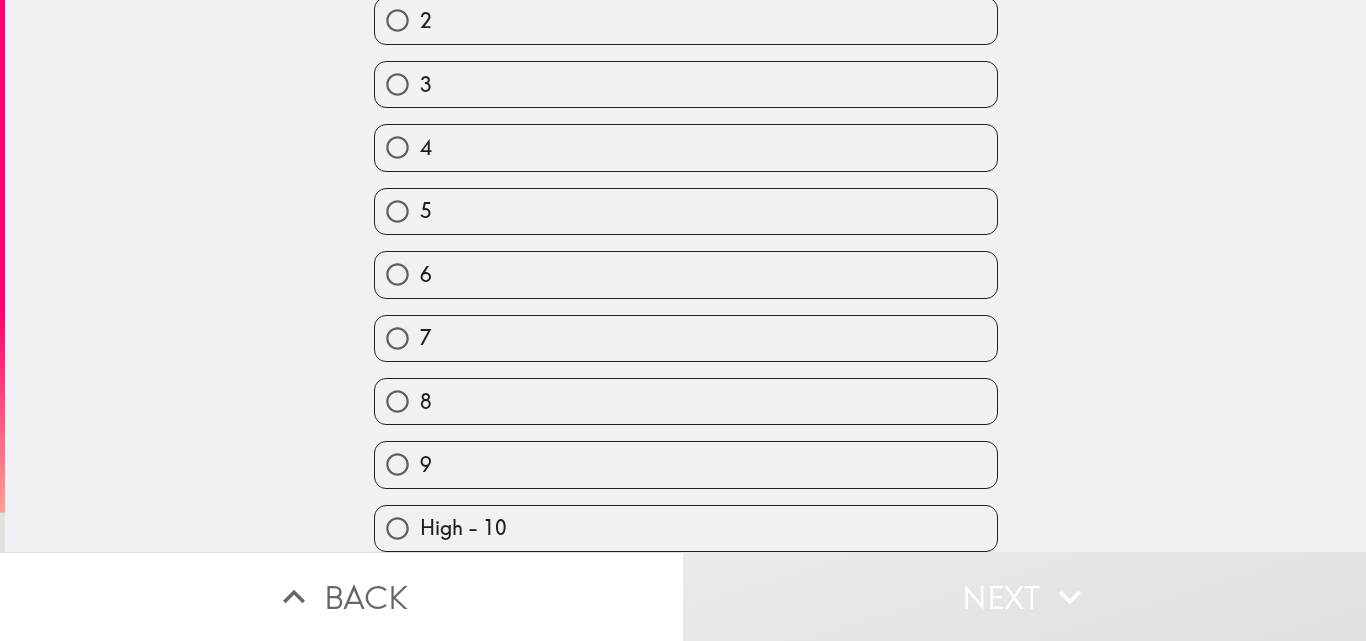 scroll, scrollTop: 187, scrollLeft: 0, axis: vertical 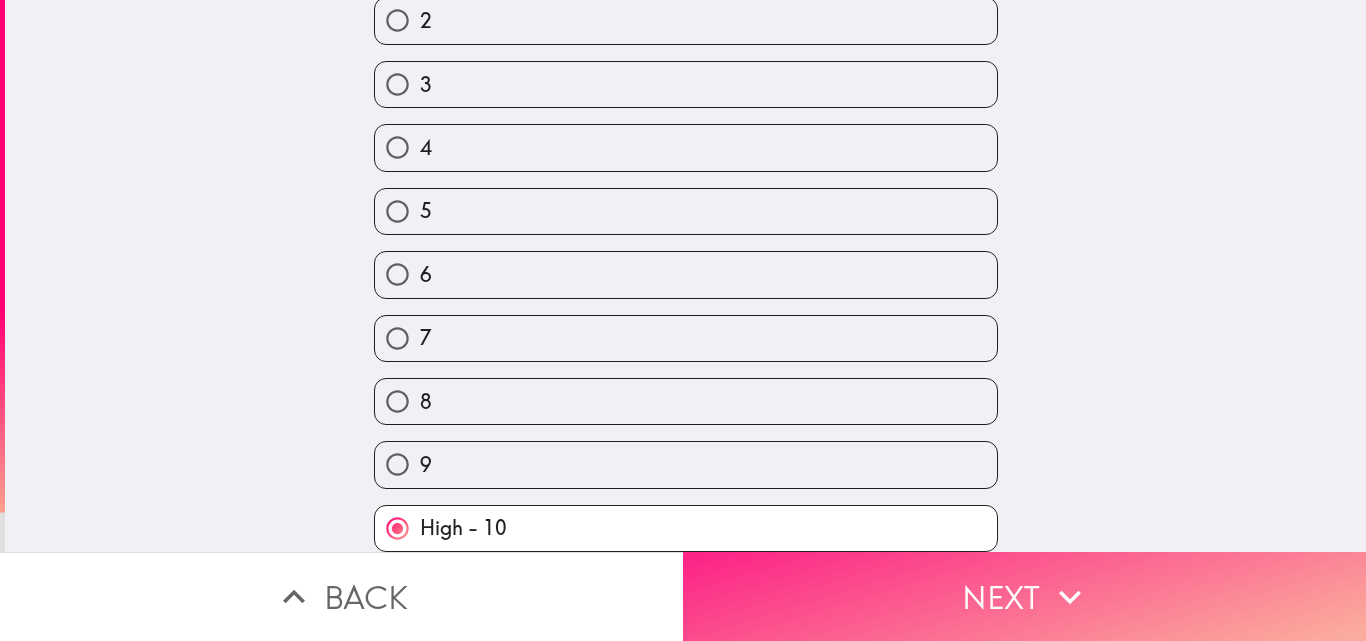 click on "Next" at bounding box center (1024, 596) 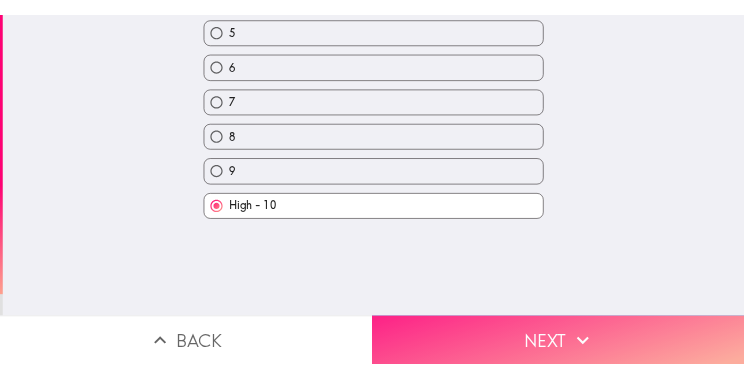scroll, scrollTop: 0, scrollLeft: 0, axis: both 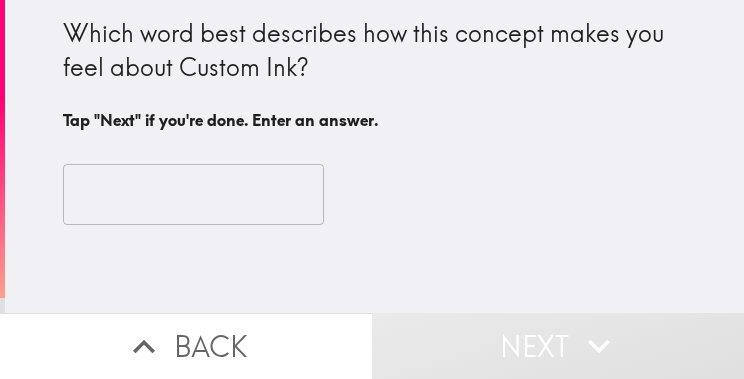 drag, startPoint x: 41, startPoint y: 9, endPoint x: 170, endPoint y: 98, distance: 156.72269 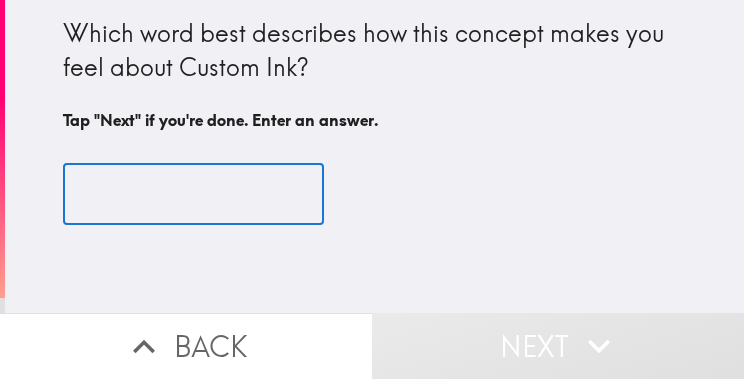 click at bounding box center (193, 195) 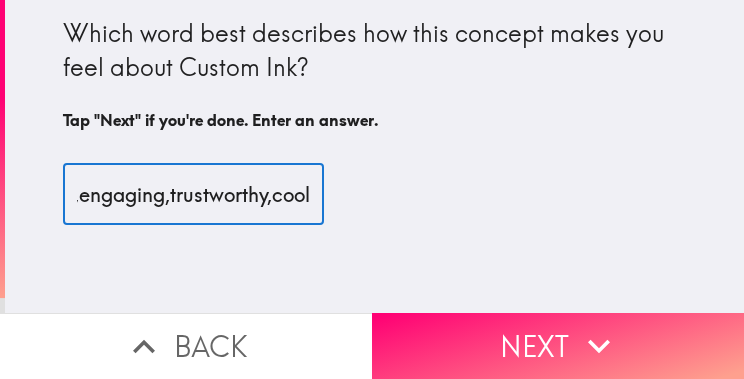 scroll, scrollTop: 0, scrollLeft: 508, axis: horizontal 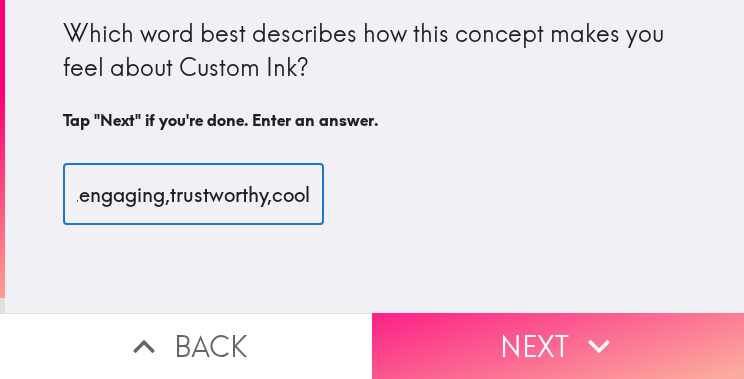 type on "creative ,personal,fun,exciting,unique,reliable,modern,engaging,trustworthy,cool" 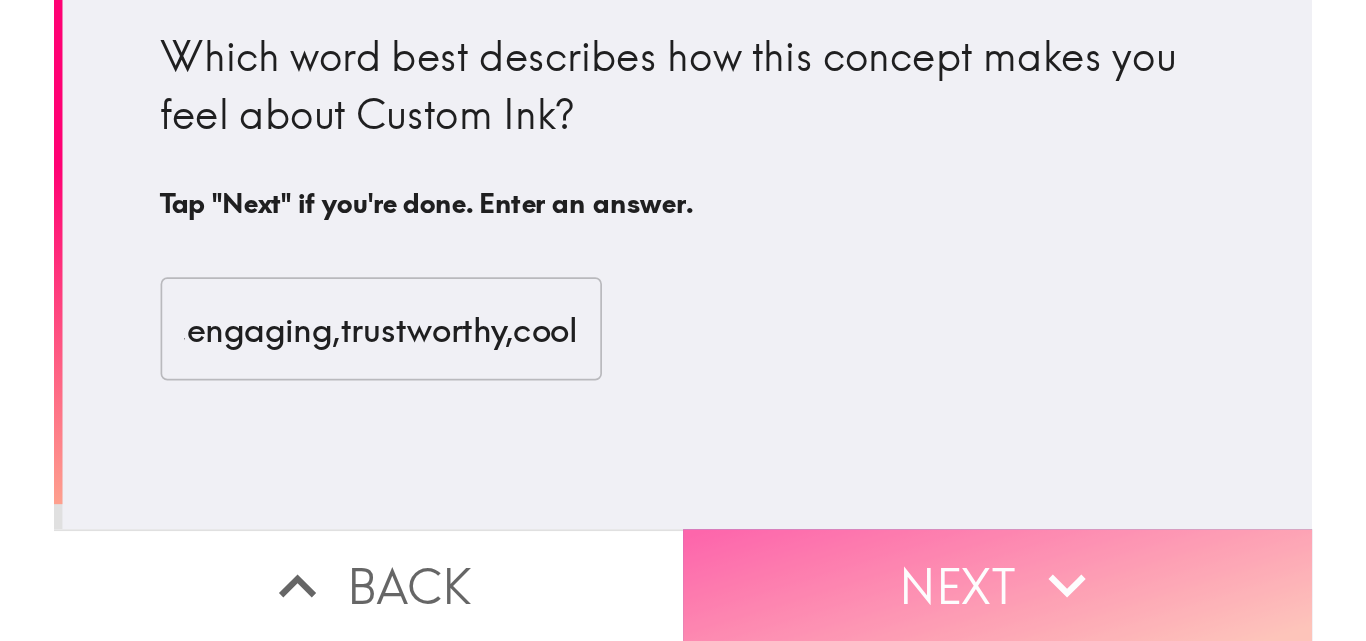 scroll, scrollTop: 0, scrollLeft: 0, axis: both 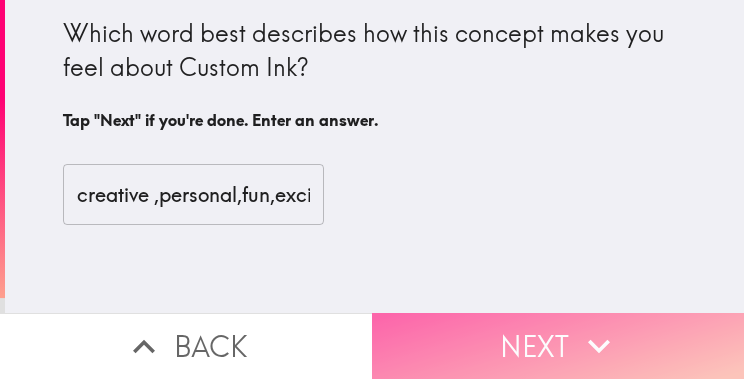 click on "Next" at bounding box center (558, 346) 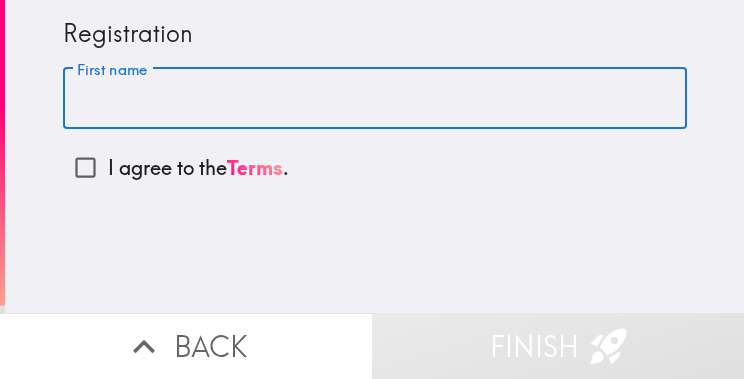 click on "First name" at bounding box center [375, 99] 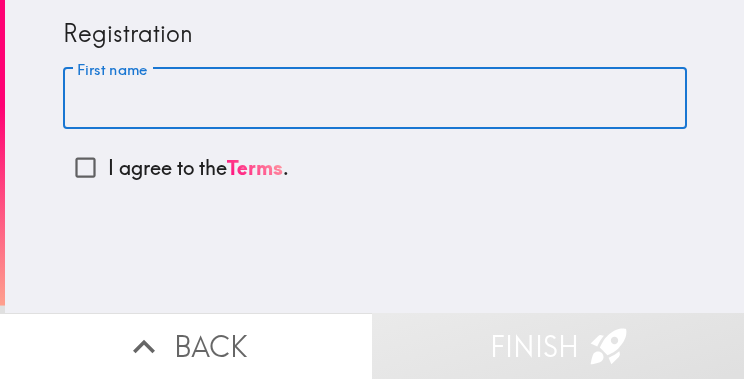 click on "First name" at bounding box center [375, 99] 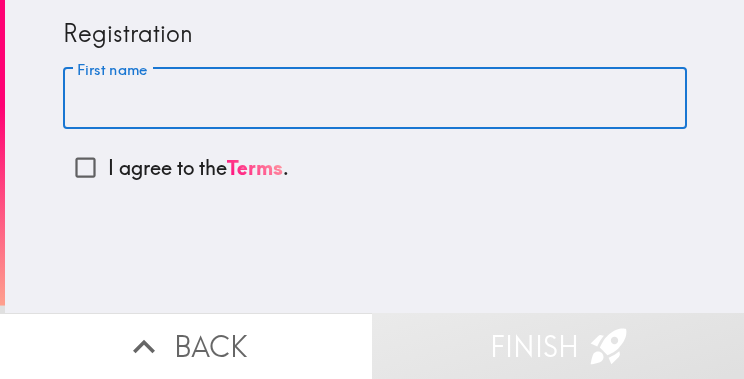 type on "p" 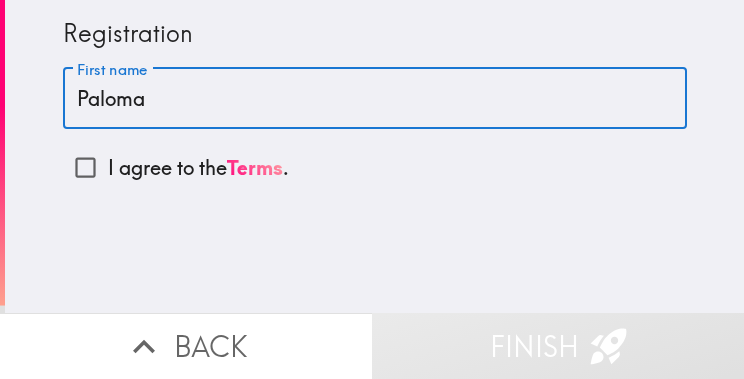 type on "Paloma" 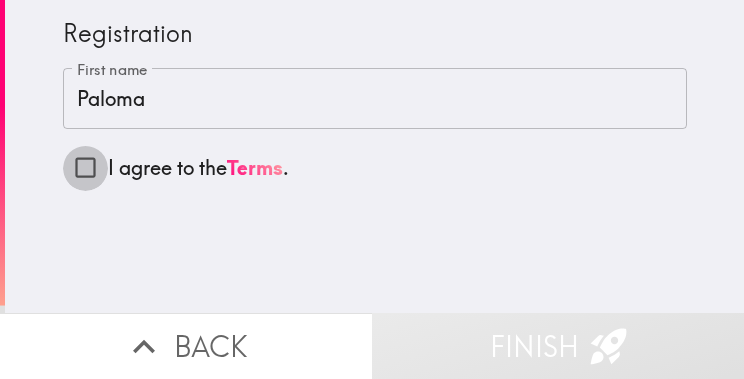 click on "I agree to the  Terms ." at bounding box center [85, 167] 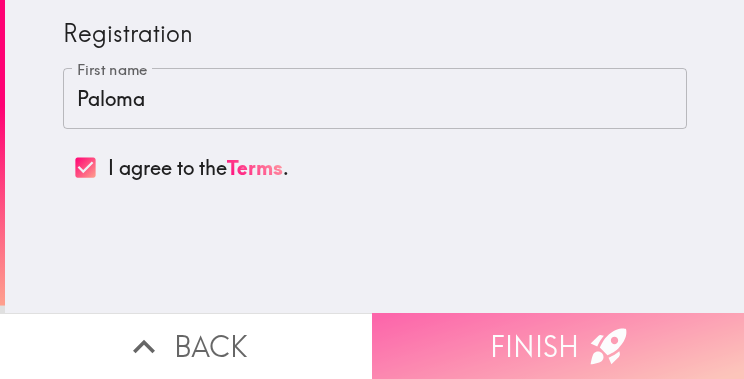 click on "Finish" at bounding box center [558, 346] 